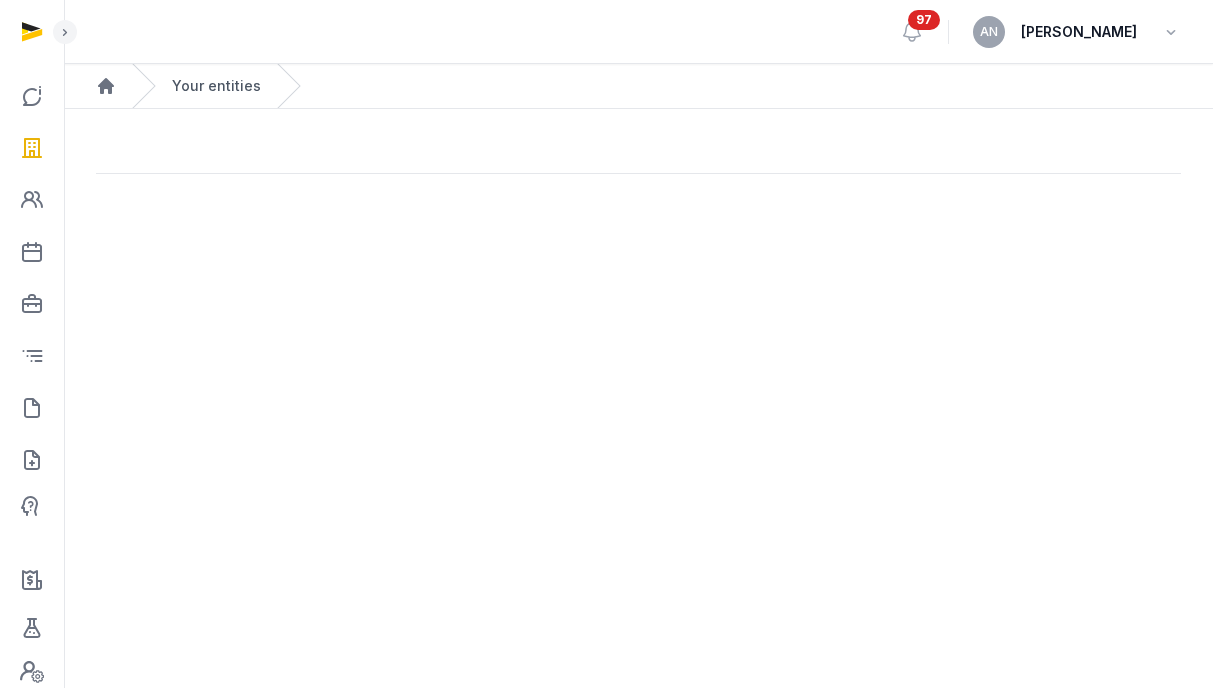 scroll, scrollTop: 0, scrollLeft: 0, axis: both 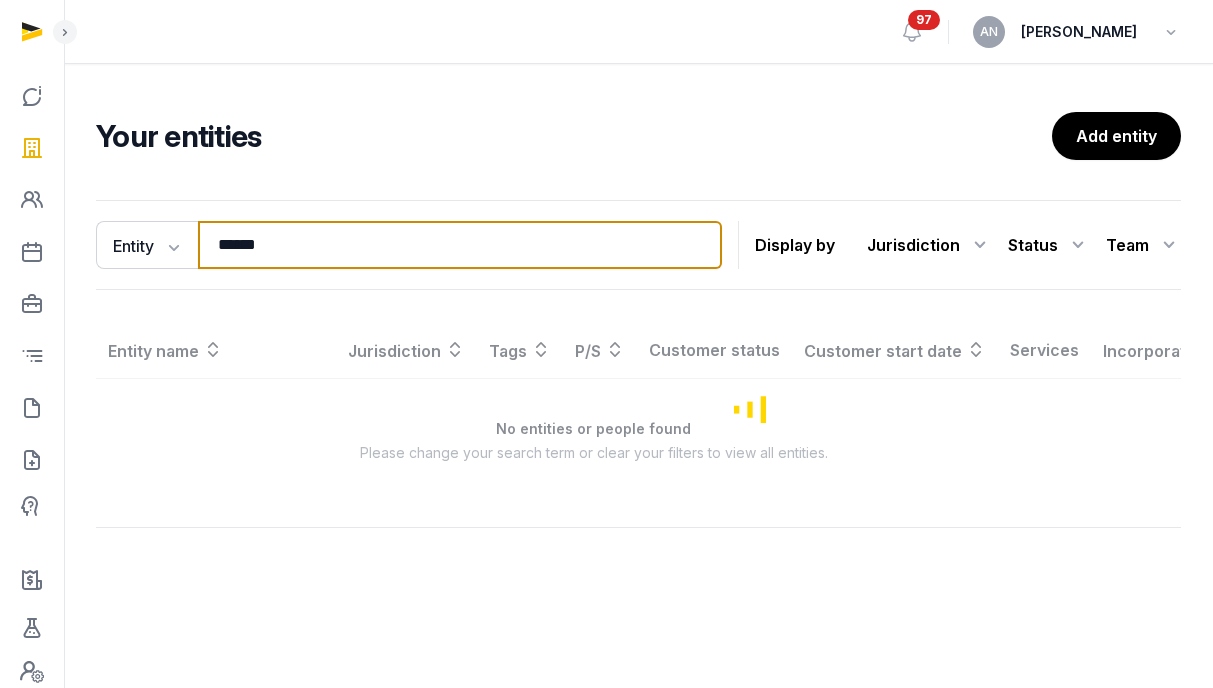 click on "Open sidebar 97 AN Anna Nari Your entities Add entity  Entity   Entity   People   Tags  Services ****** Search Display by  Jurisdiction  All jurisdiction  Status   All statuses  Lead Customer Churned None  Team  All members  Entity name   Jurisdiction   Tags   P/S   Customer status   Customer start date   Services   Incorporation date   Internal team  No entities or people found Please change your search term or clear your filters to view all entities.  Showing  1  to   of   results" at bounding box center (606, 344) 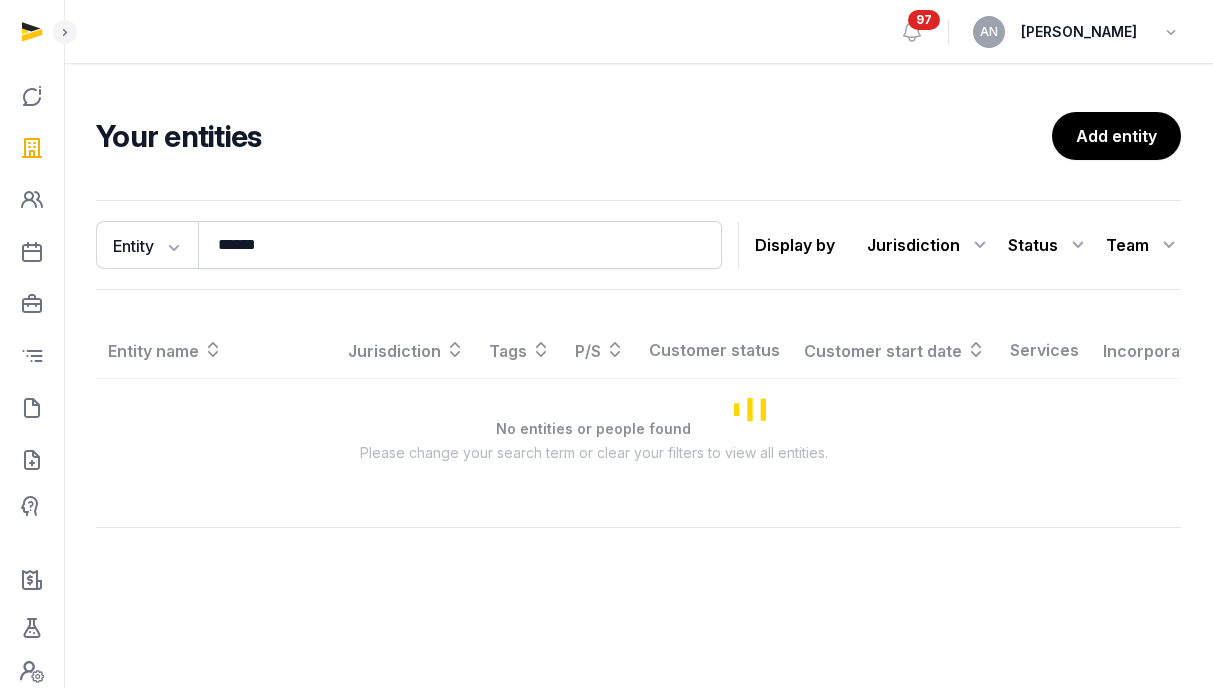 click at bounding box center (0, 0) 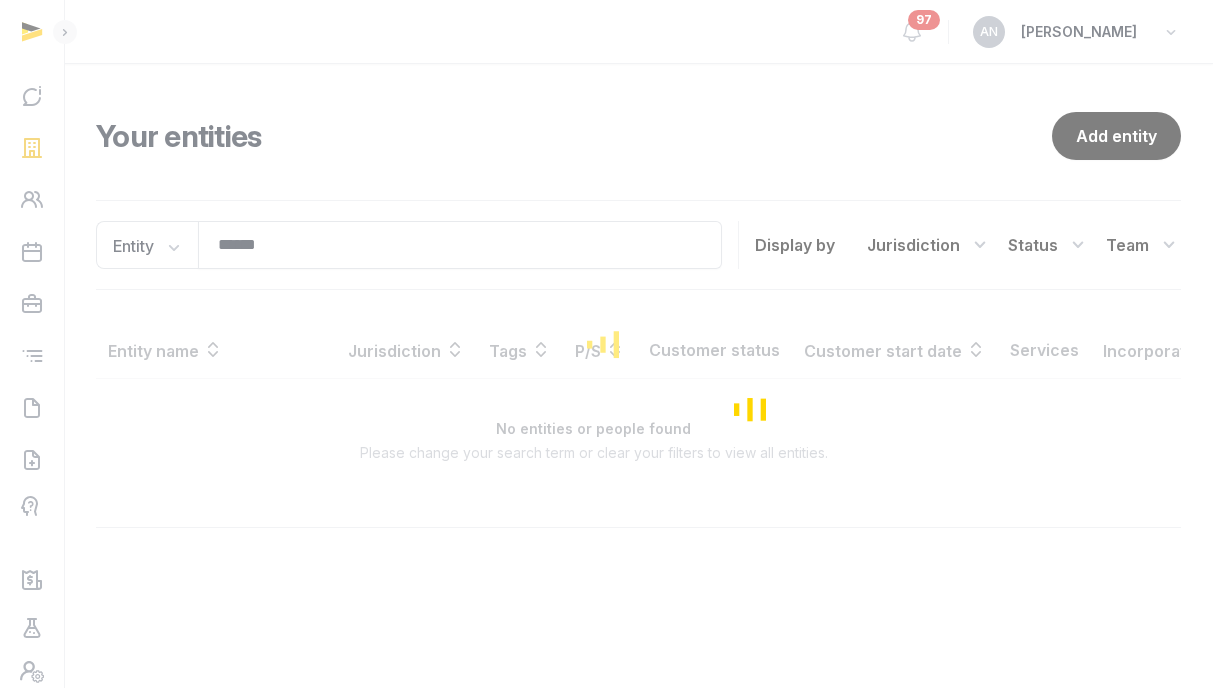 click at bounding box center (606, 344) 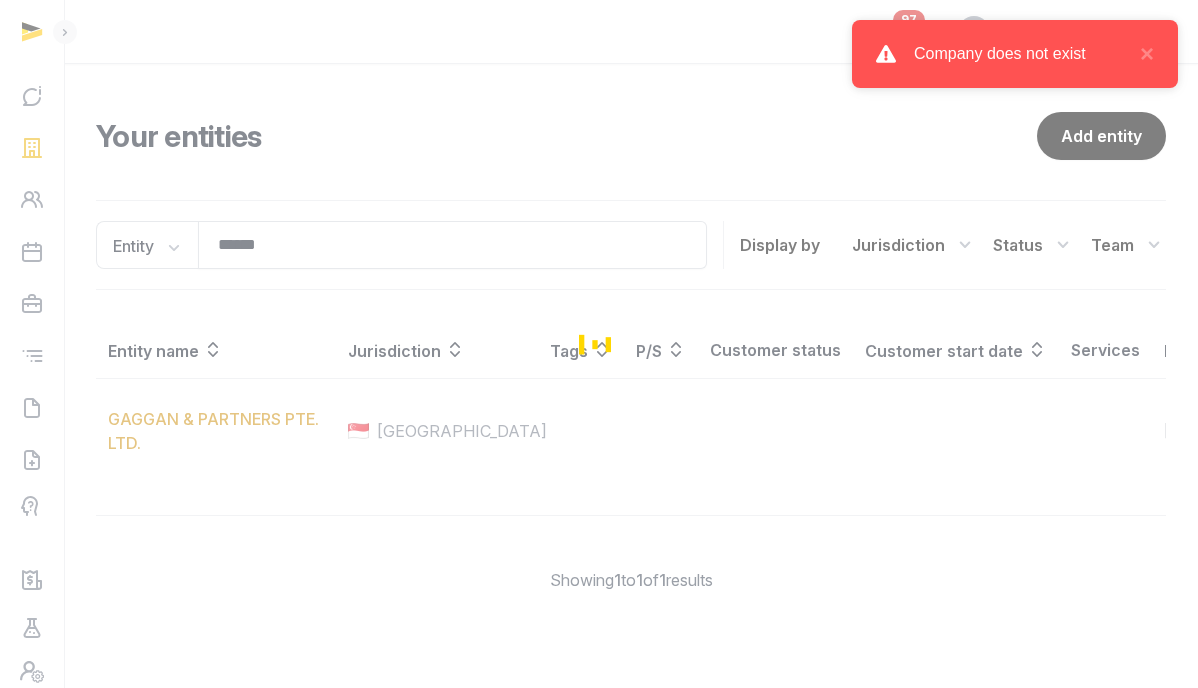 click at bounding box center (599, 344) 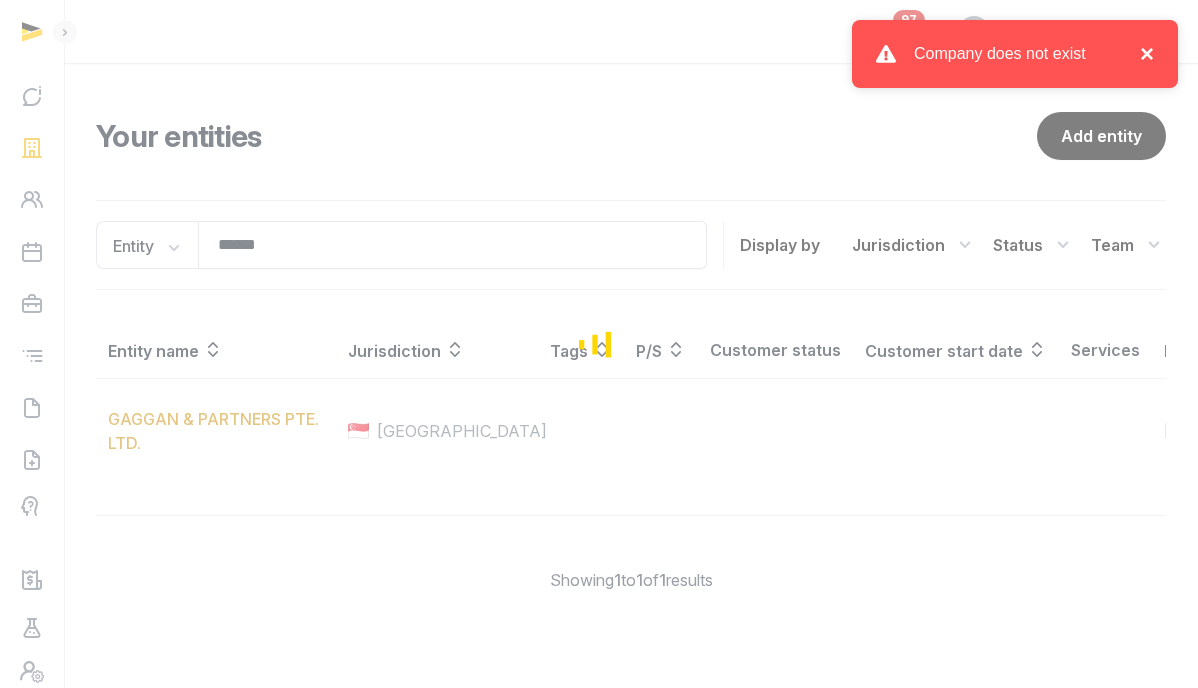 click on "×" at bounding box center [1142, 54] 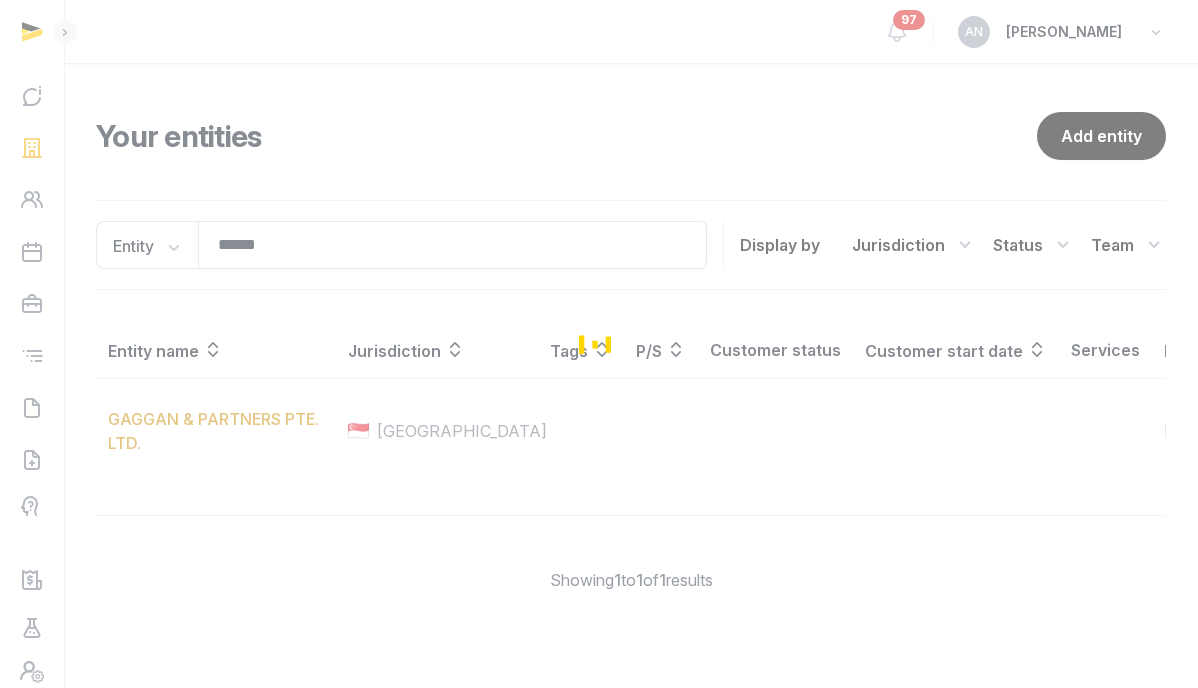 click at bounding box center (599, 344) 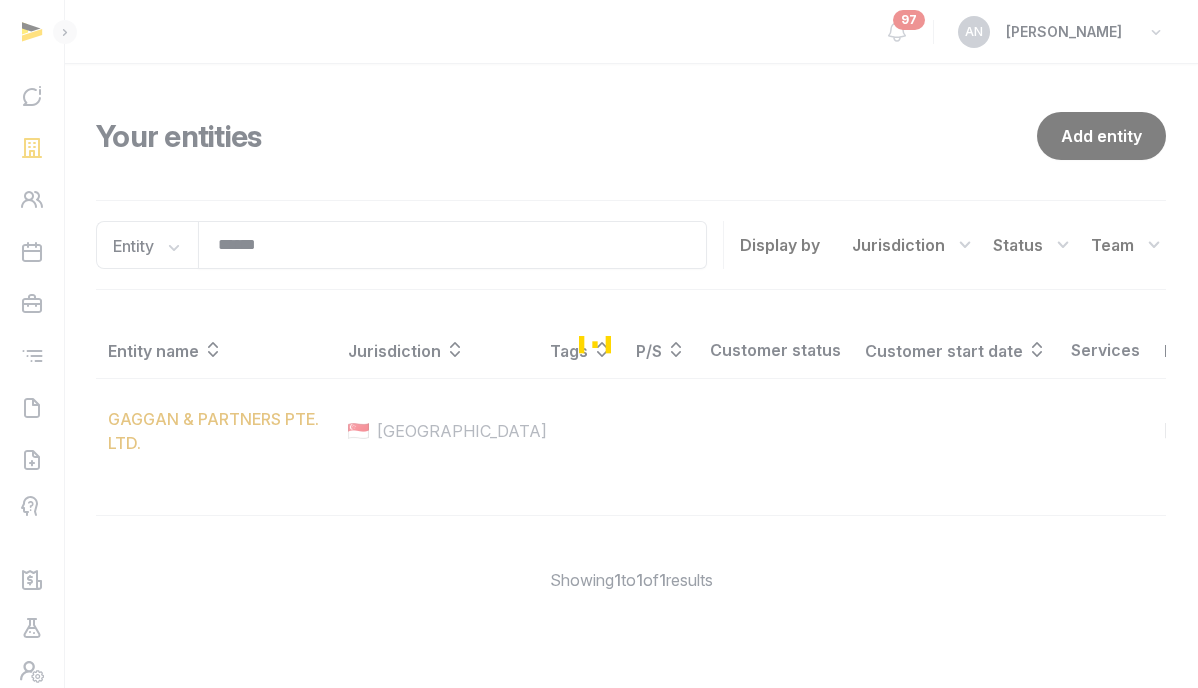 click at bounding box center (599, 344) 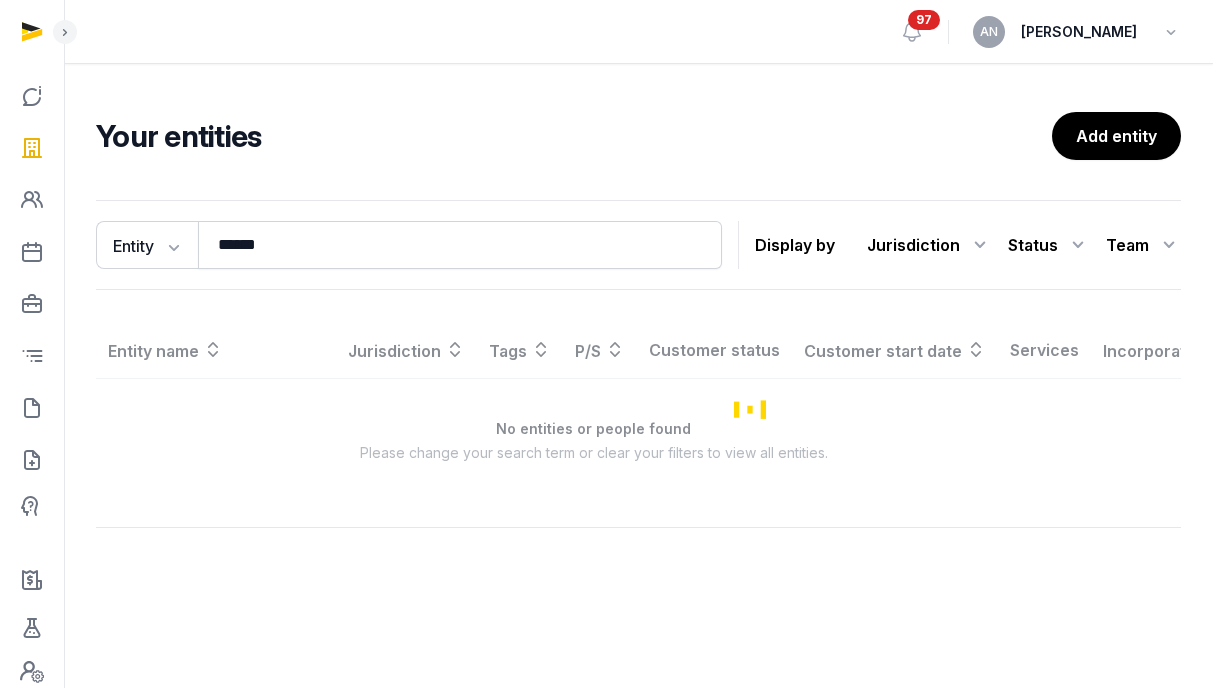 scroll, scrollTop: 0, scrollLeft: 0, axis: both 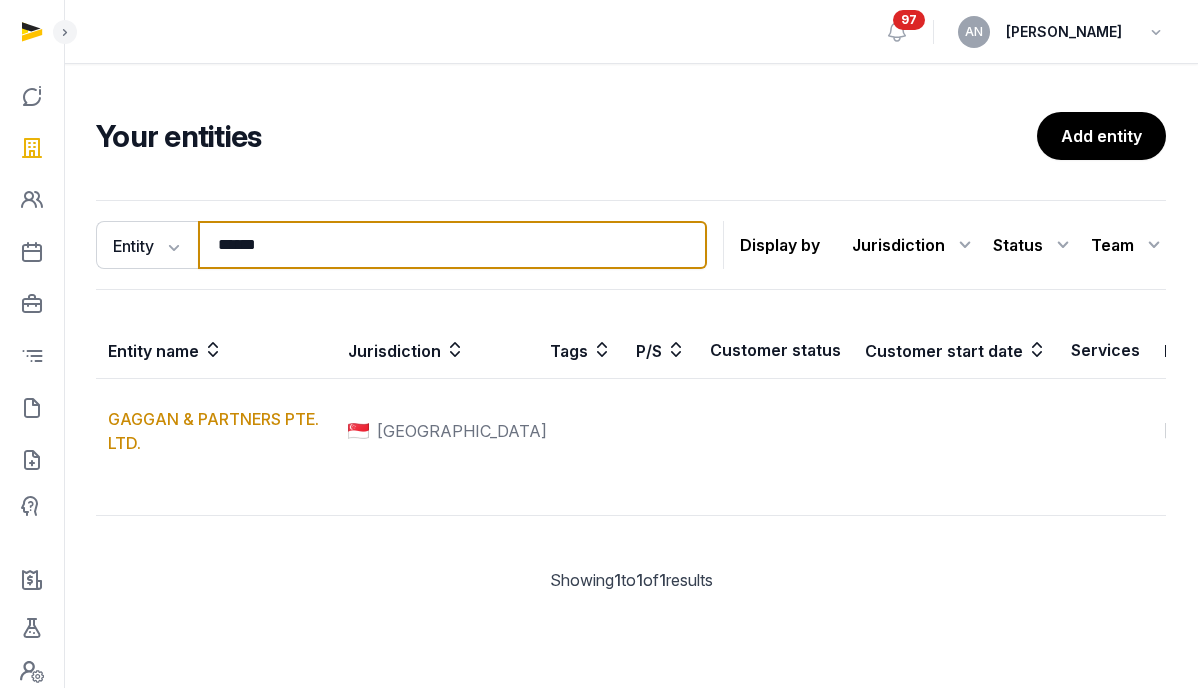 click on "******" at bounding box center [452, 245] 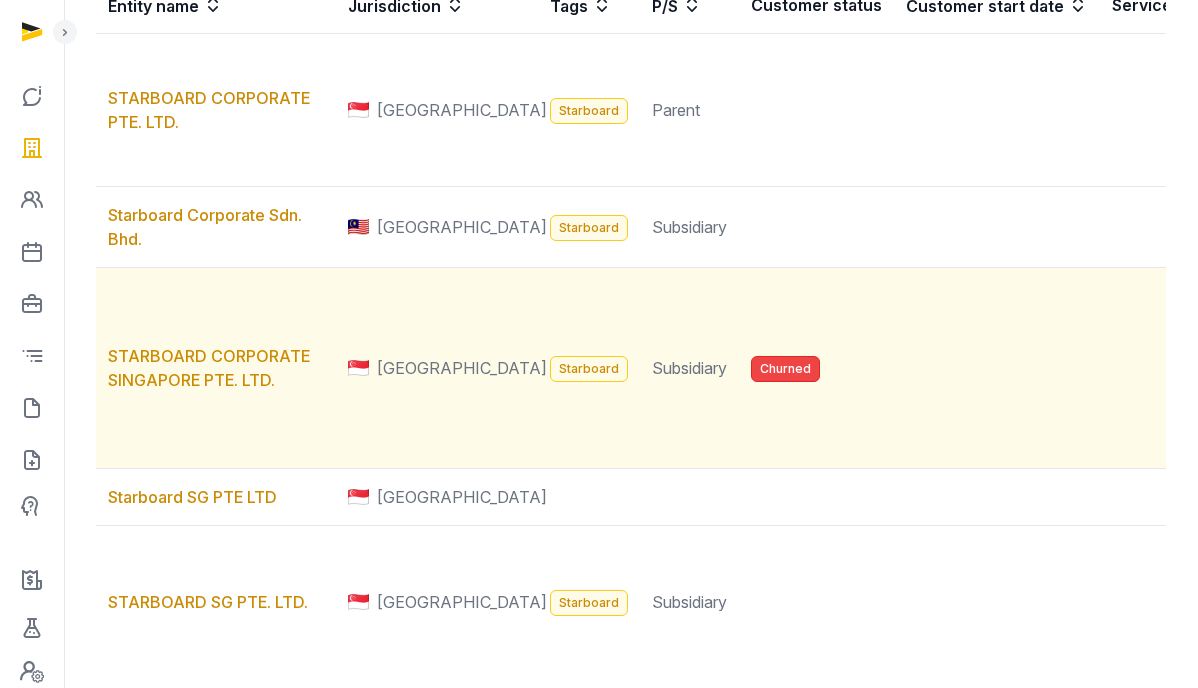 scroll, scrollTop: 689, scrollLeft: 0, axis: vertical 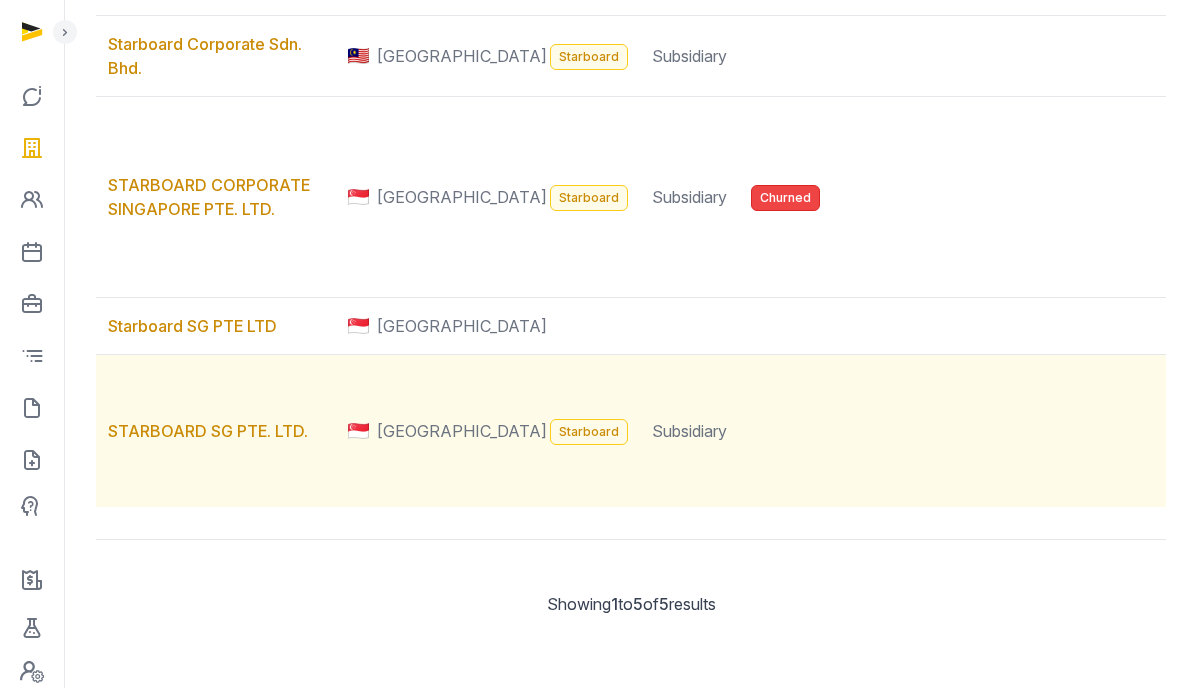 type on "*********" 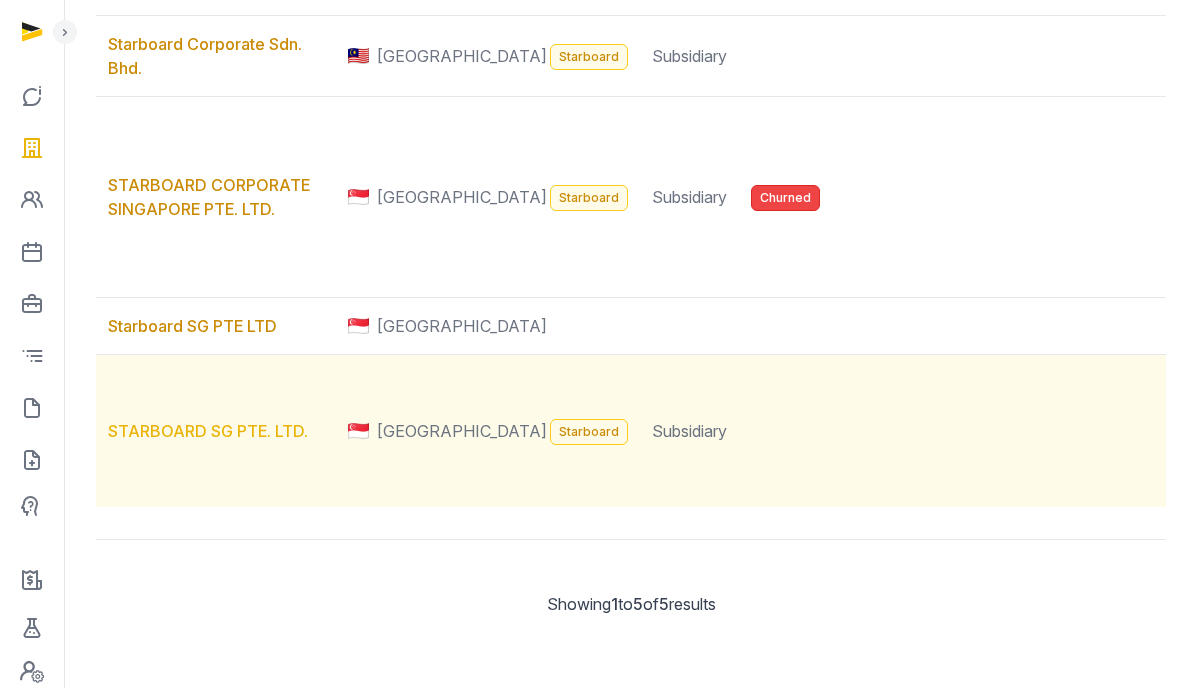 click on "STARBOARD SG PTE. LTD." at bounding box center [208, 431] 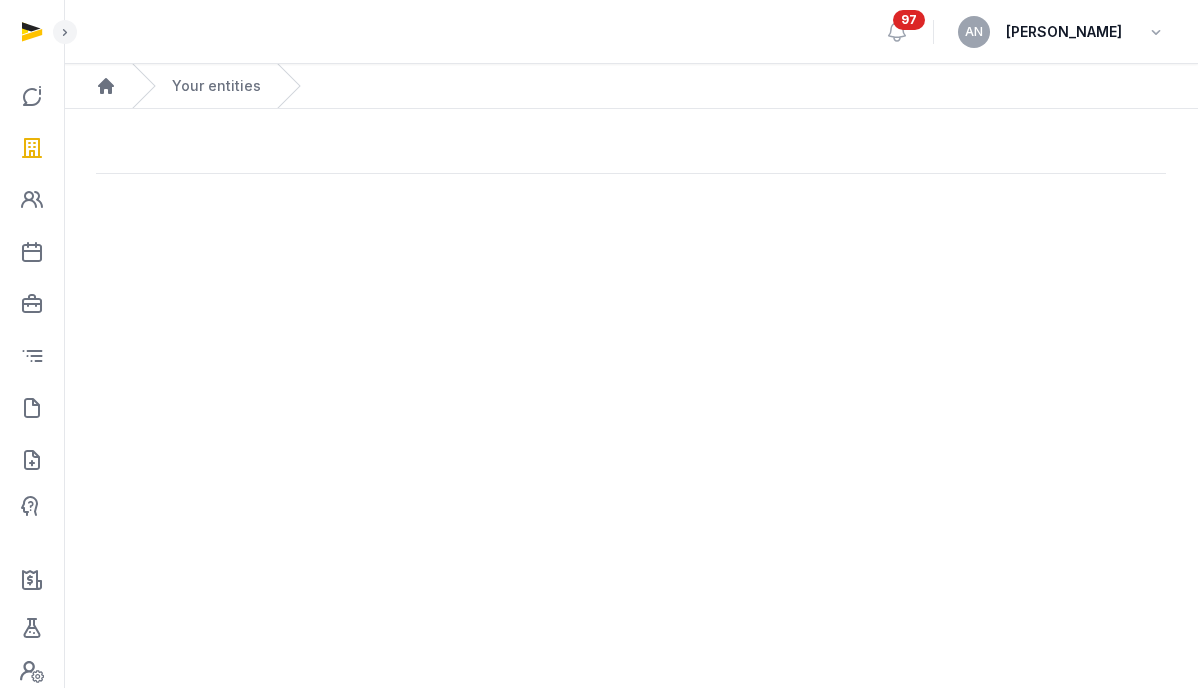scroll, scrollTop: 0, scrollLeft: 0, axis: both 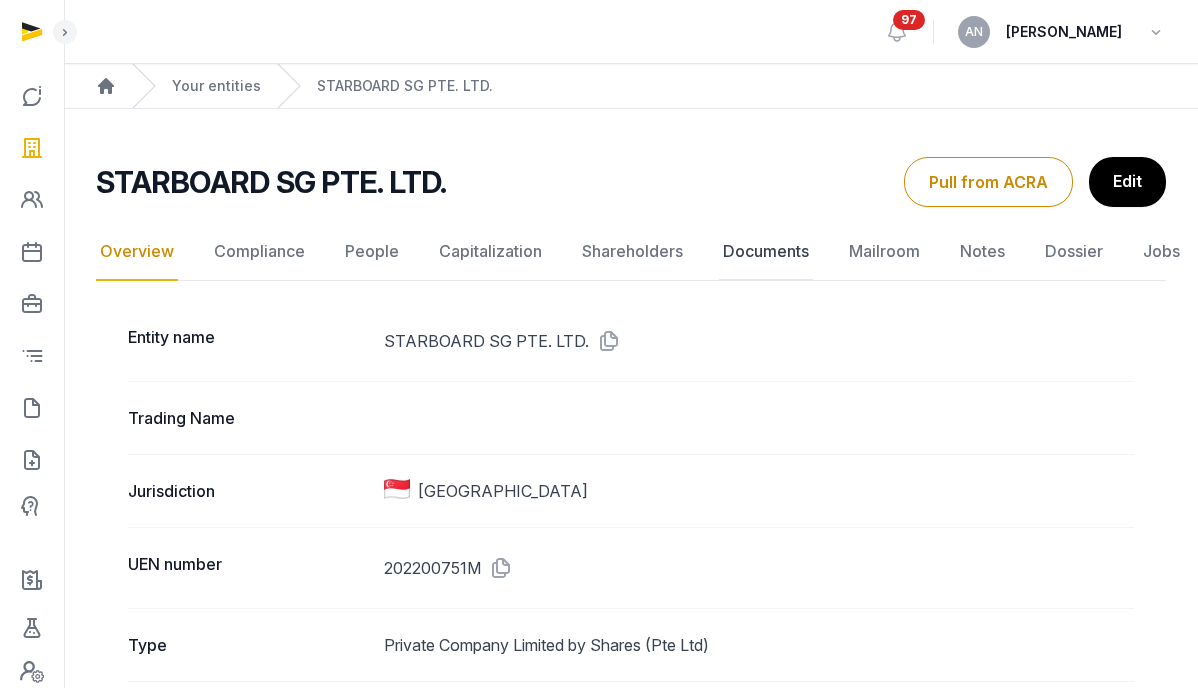 click on "Documents" 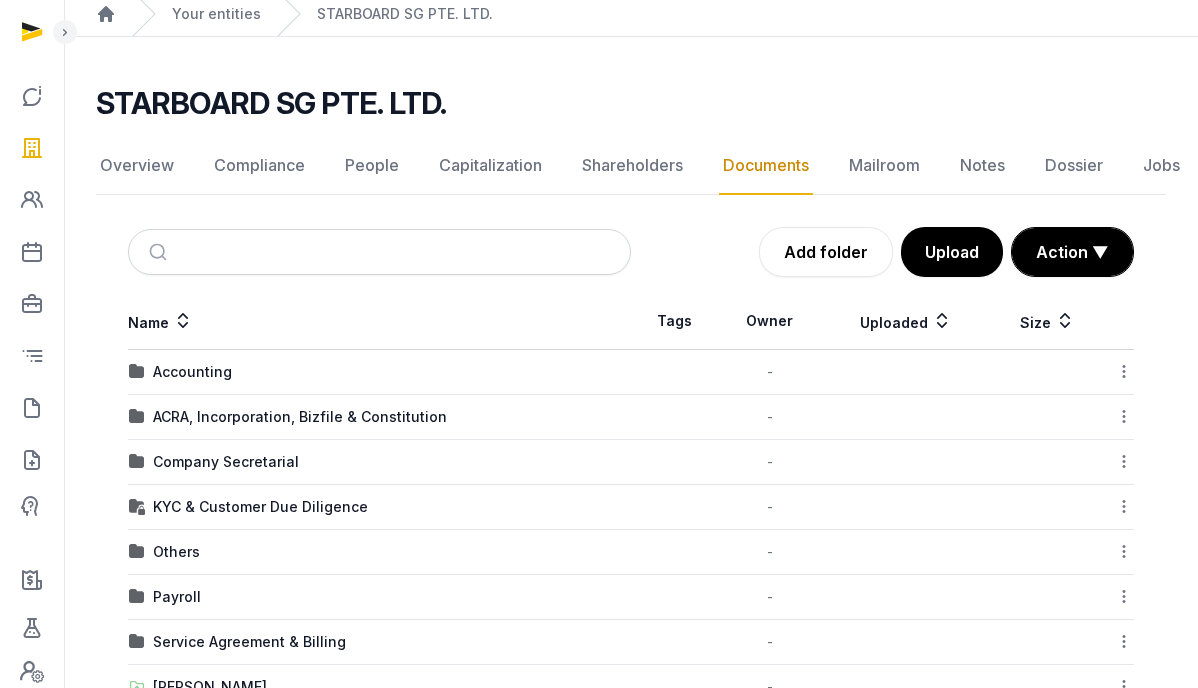 scroll, scrollTop: 12, scrollLeft: 0, axis: vertical 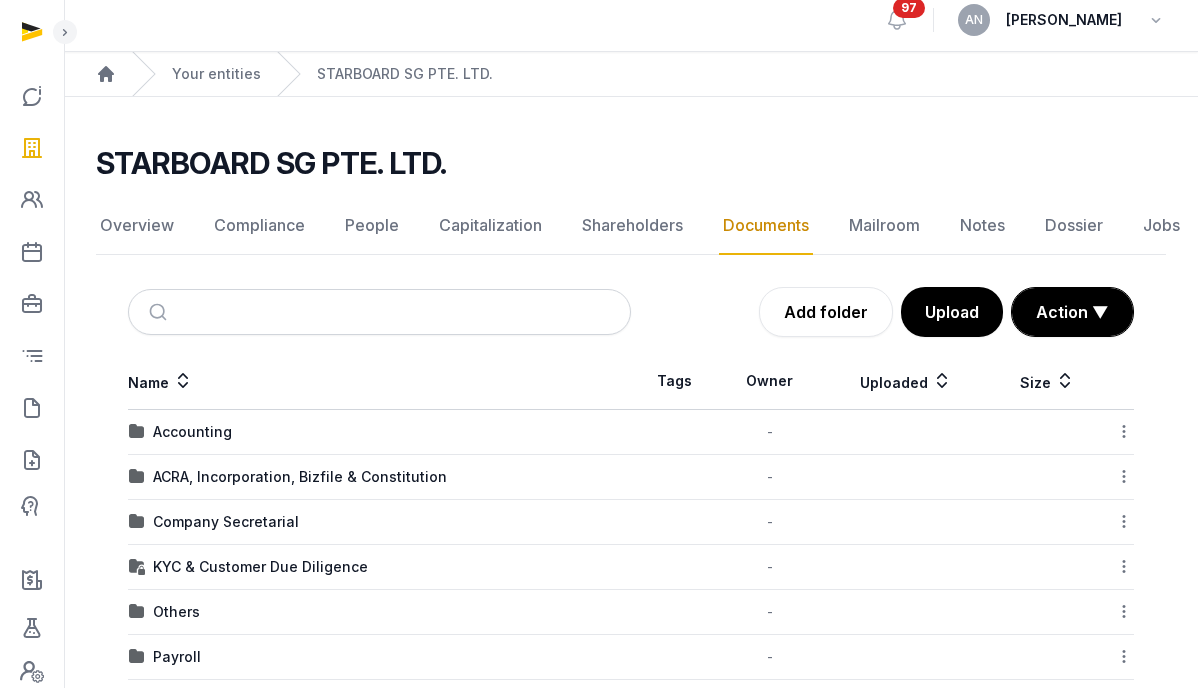 click on "Company Secretarial" at bounding box center (226, 522) 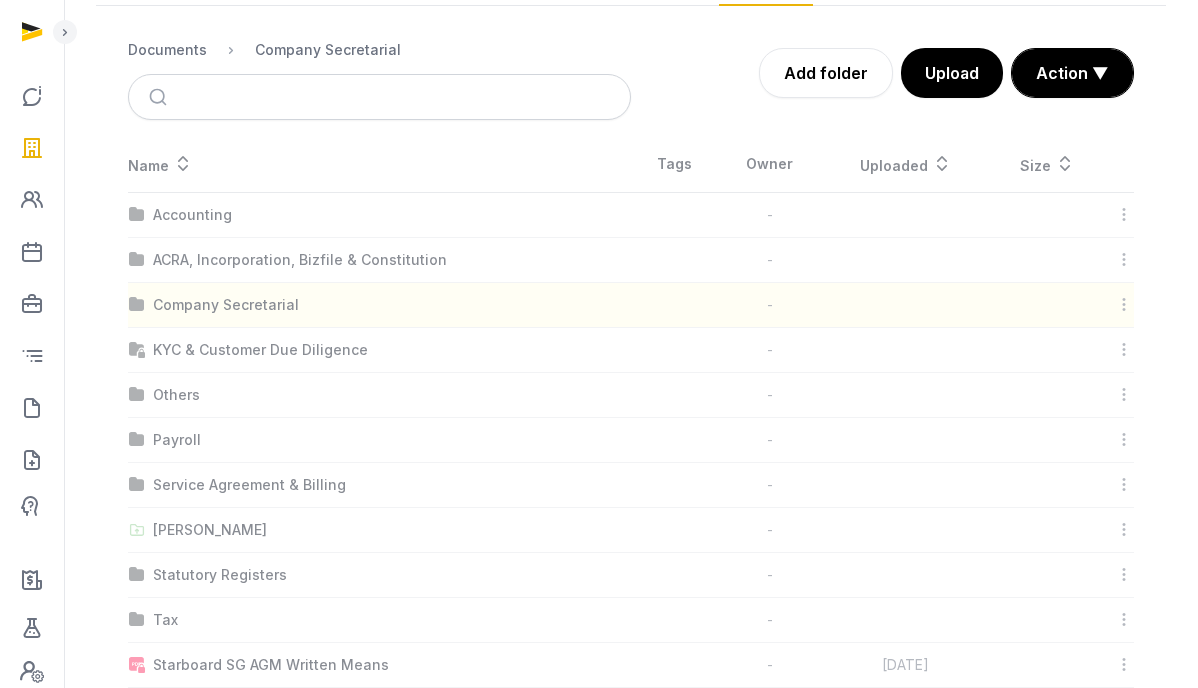 scroll, scrollTop: 0, scrollLeft: 0, axis: both 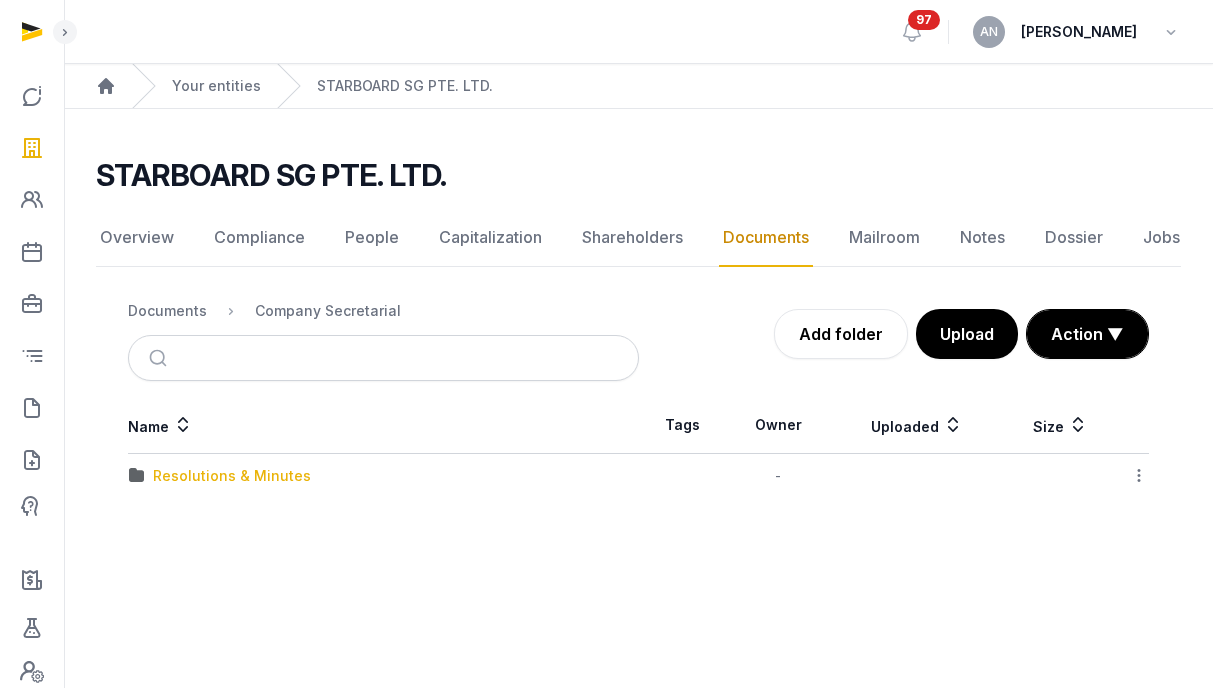 click on "Resolutions & Minutes" at bounding box center (232, 476) 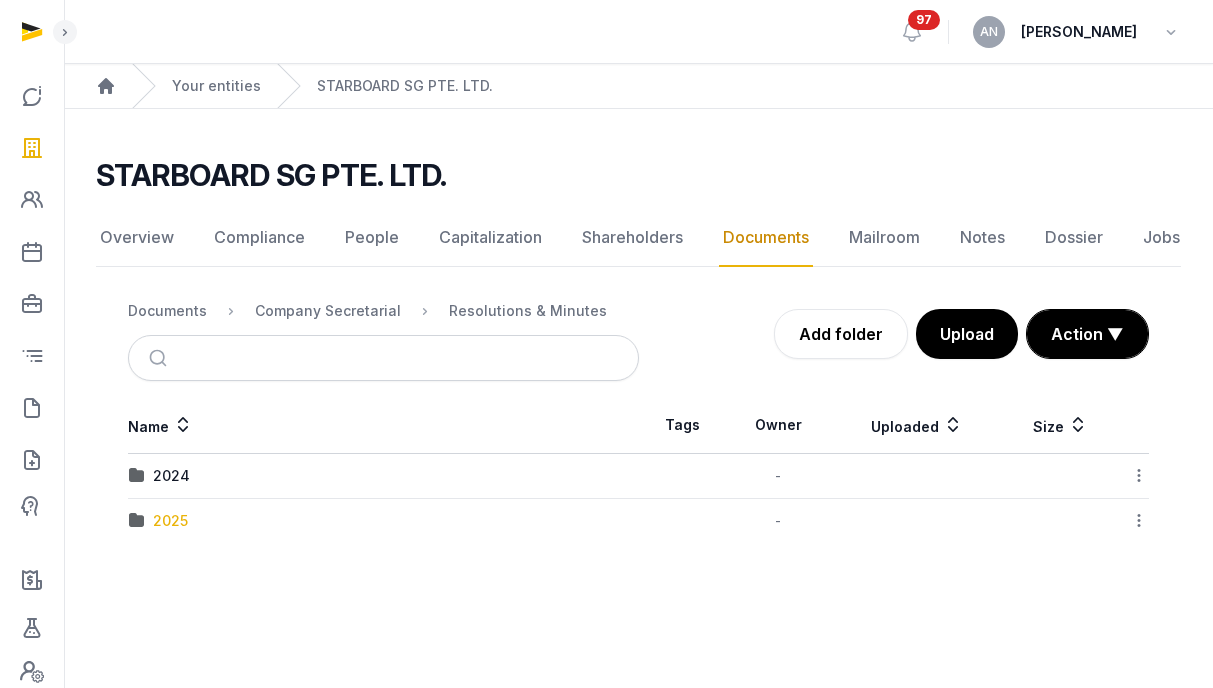 click on "2025" at bounding box center [170, 521] 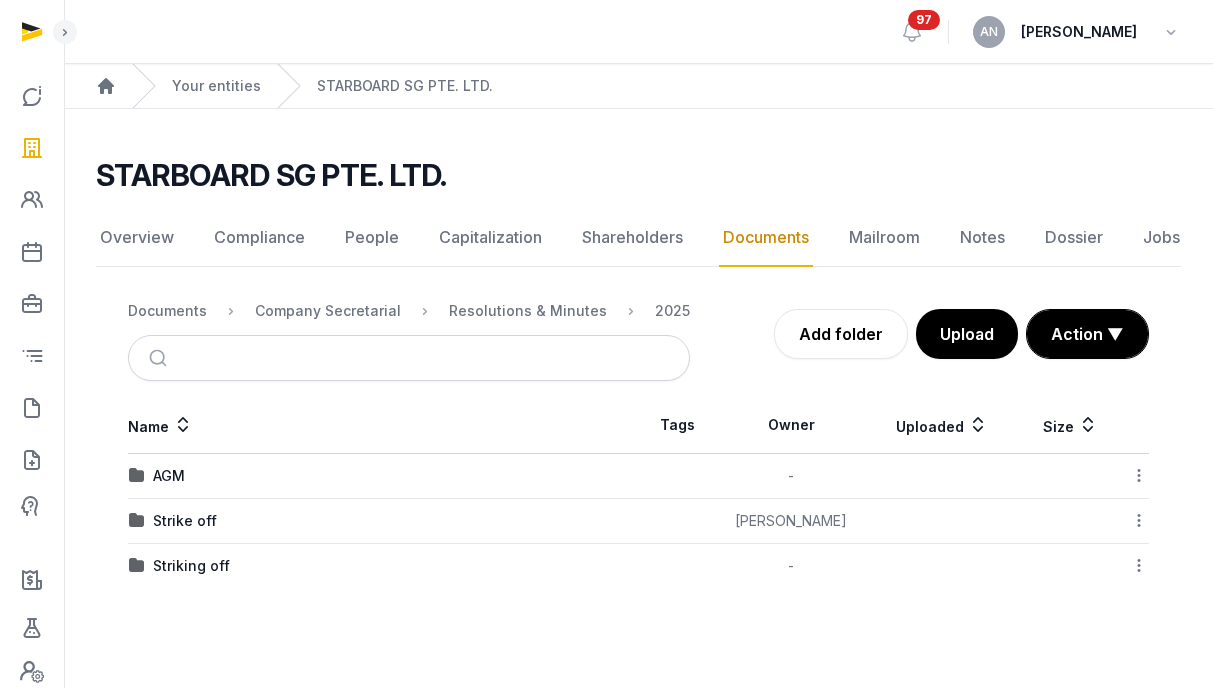 click on "Strike off" at bounding box center [185, 521] 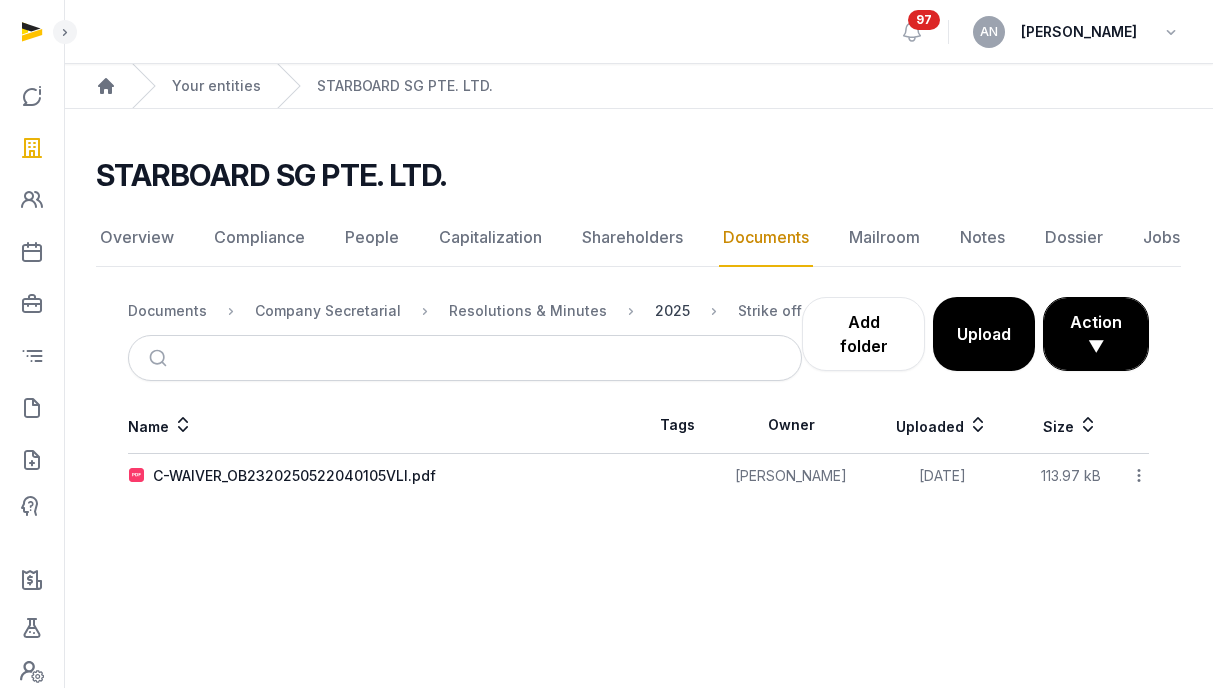 click on "2025" at bounding box center [672, 311] 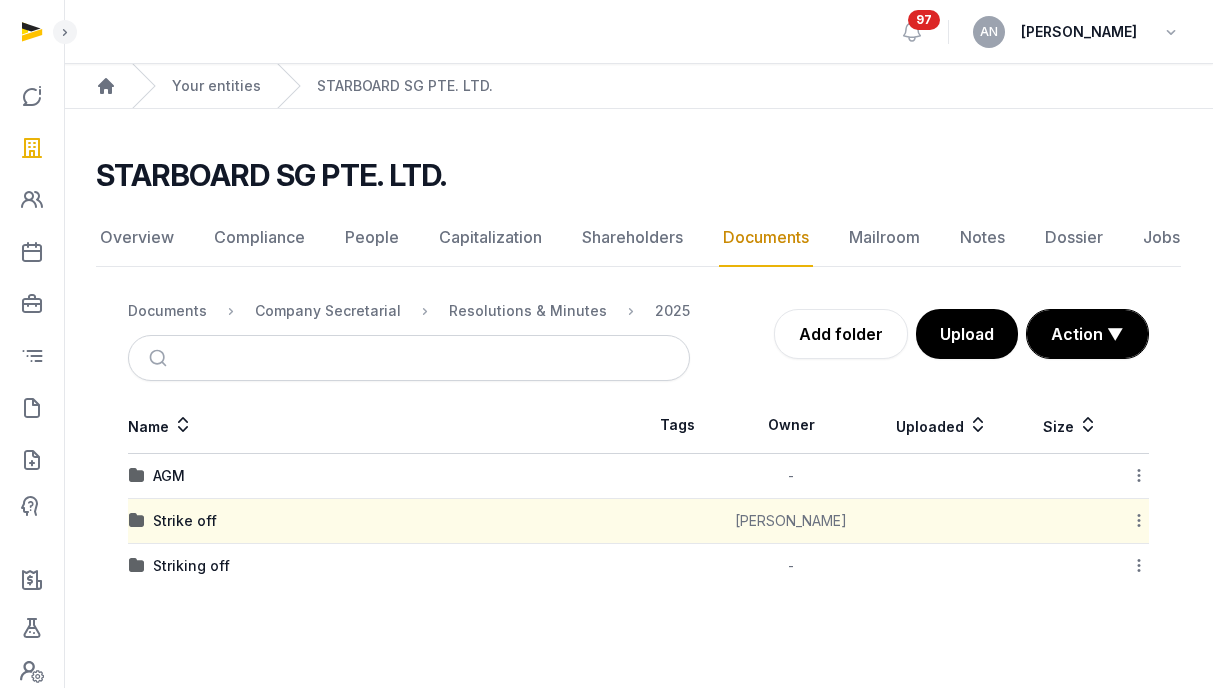 click on "Striking off" at bounding box center [383, 566] 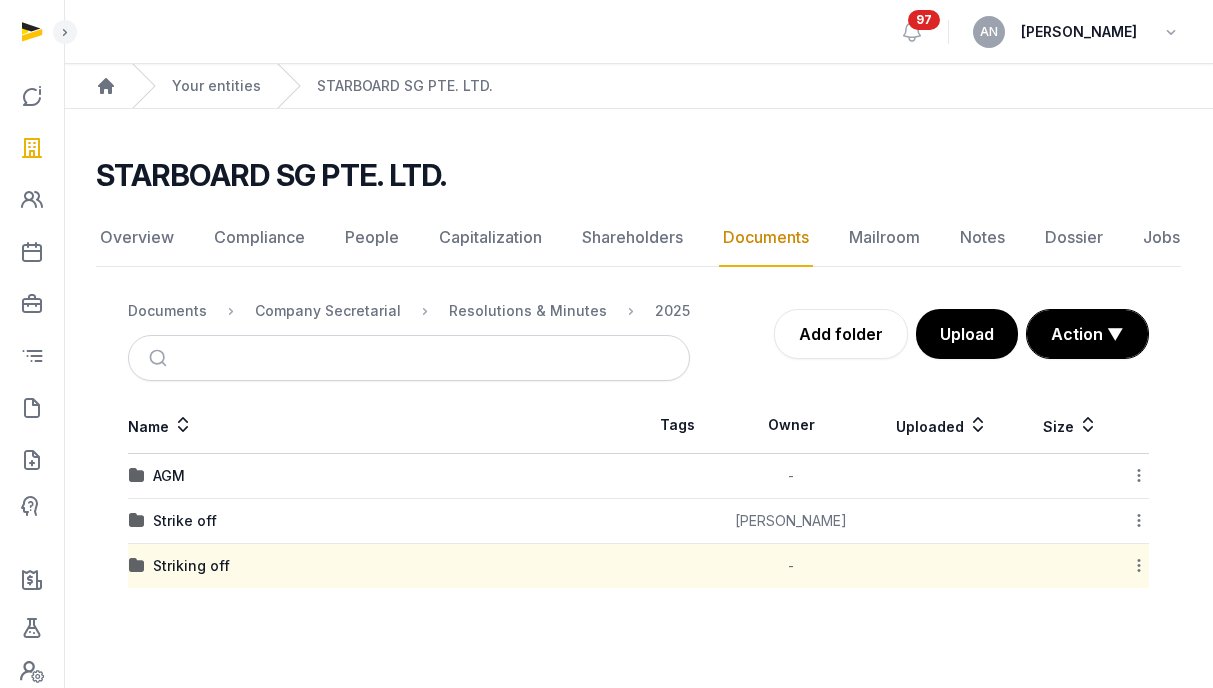 click on "Striking off" at bounding box center [191, 566] 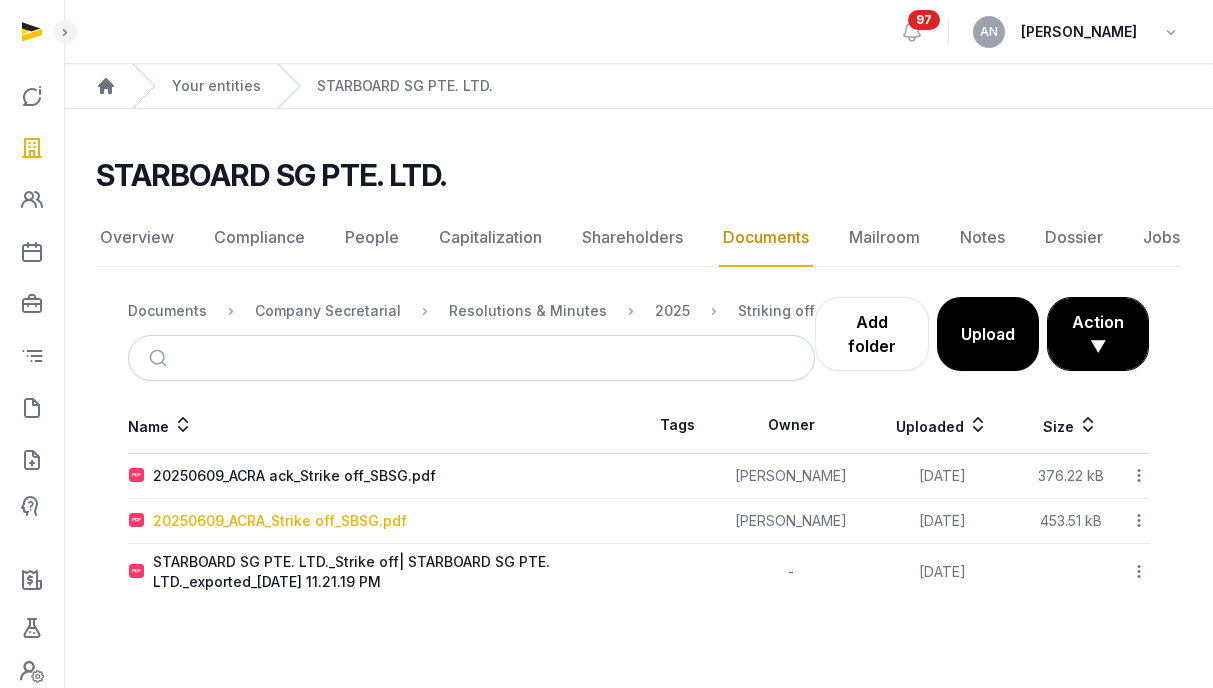 click on "20250609_ACRA_Strike off_SBSG.pdf" at bounding box center (280, 521) 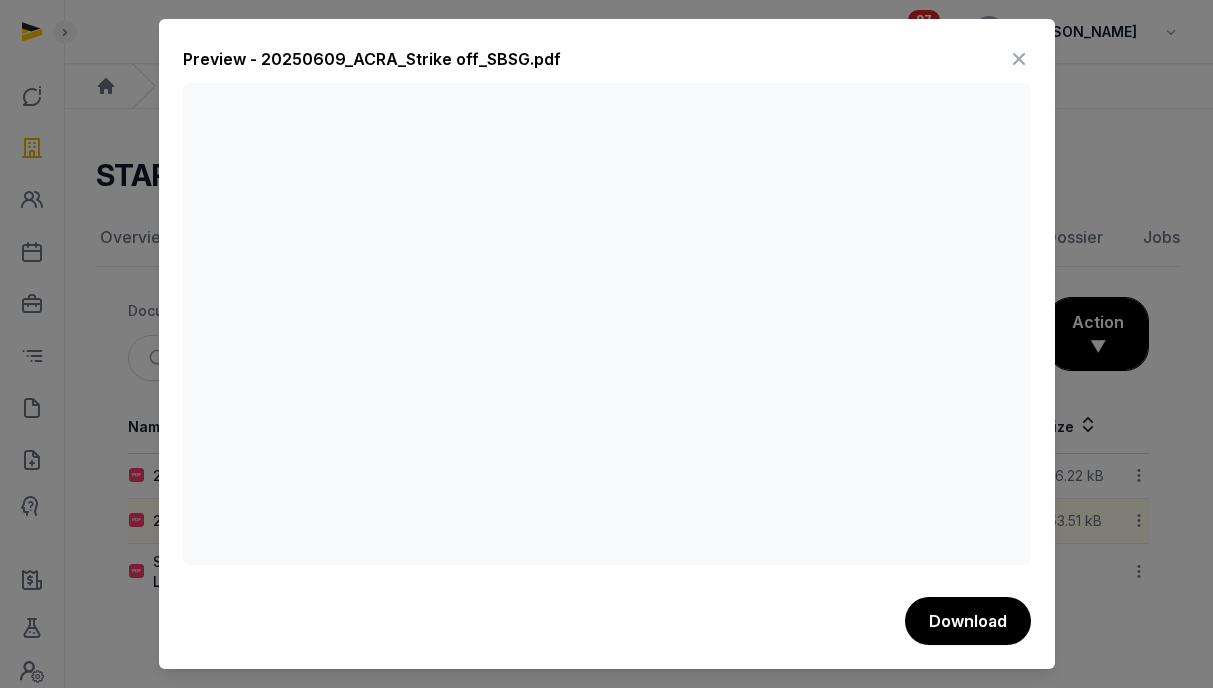 click at bounding box center (1019, 59) 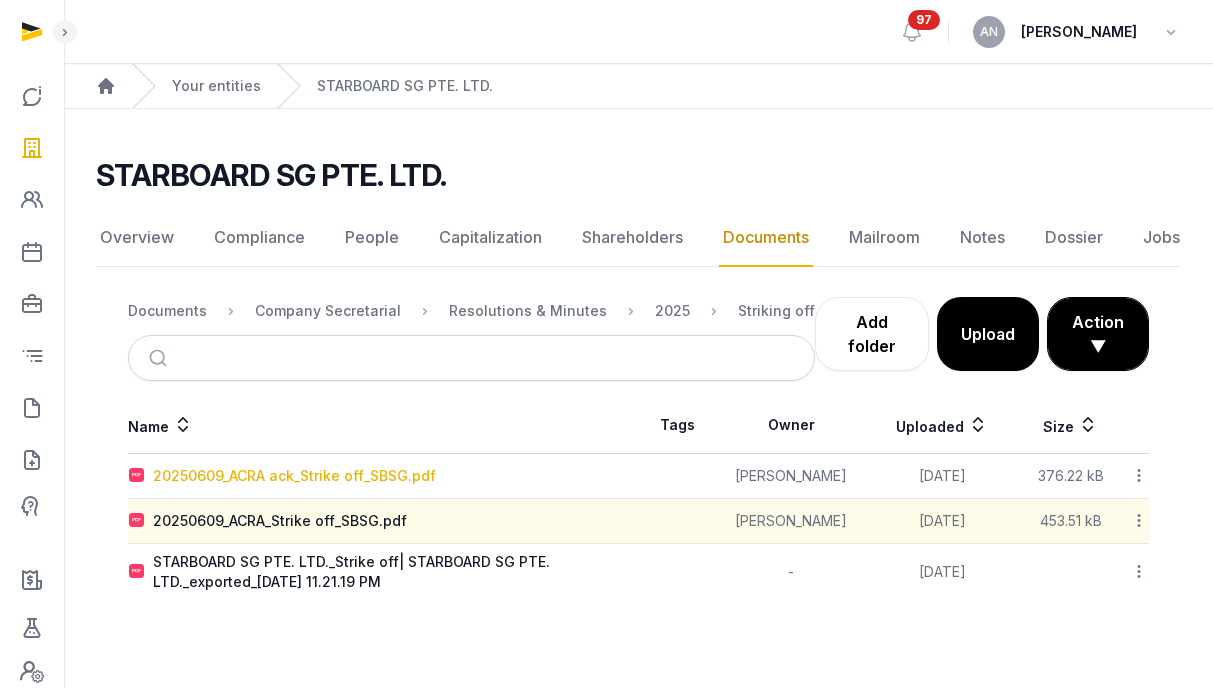 click on "20250609_ACRA ack_Strike off_SBSG.pdf" at bounding box center [294, 476] 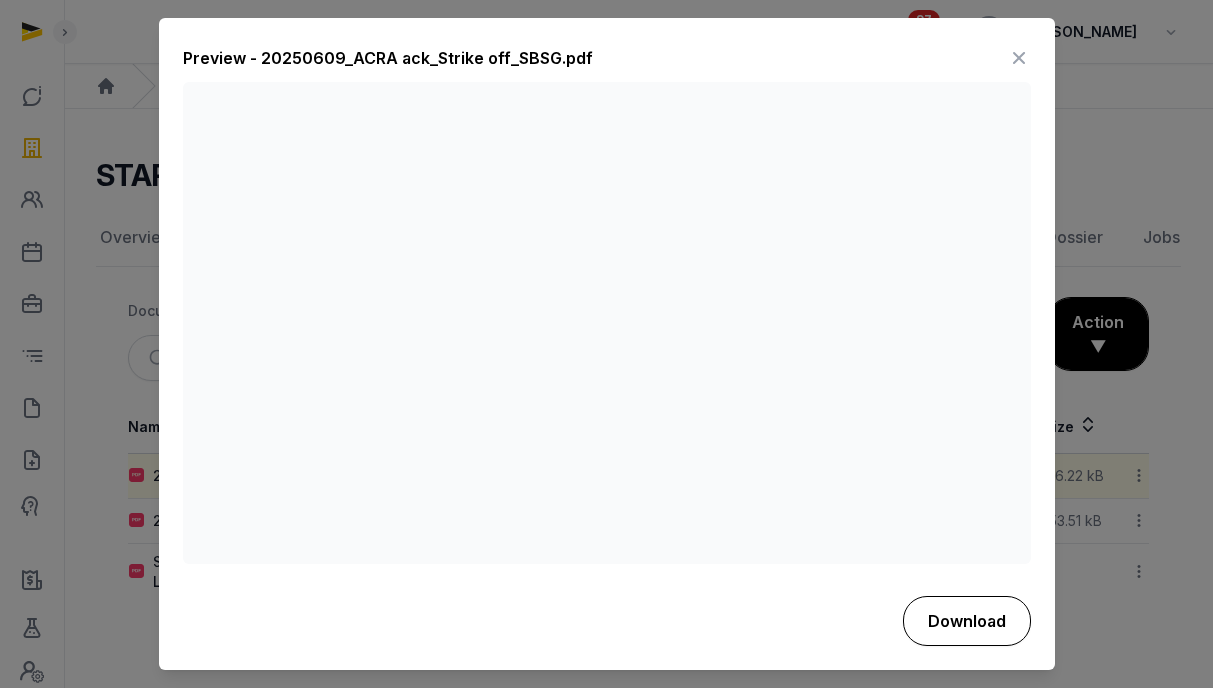 click on "Download" at bounding box center (967, 621) 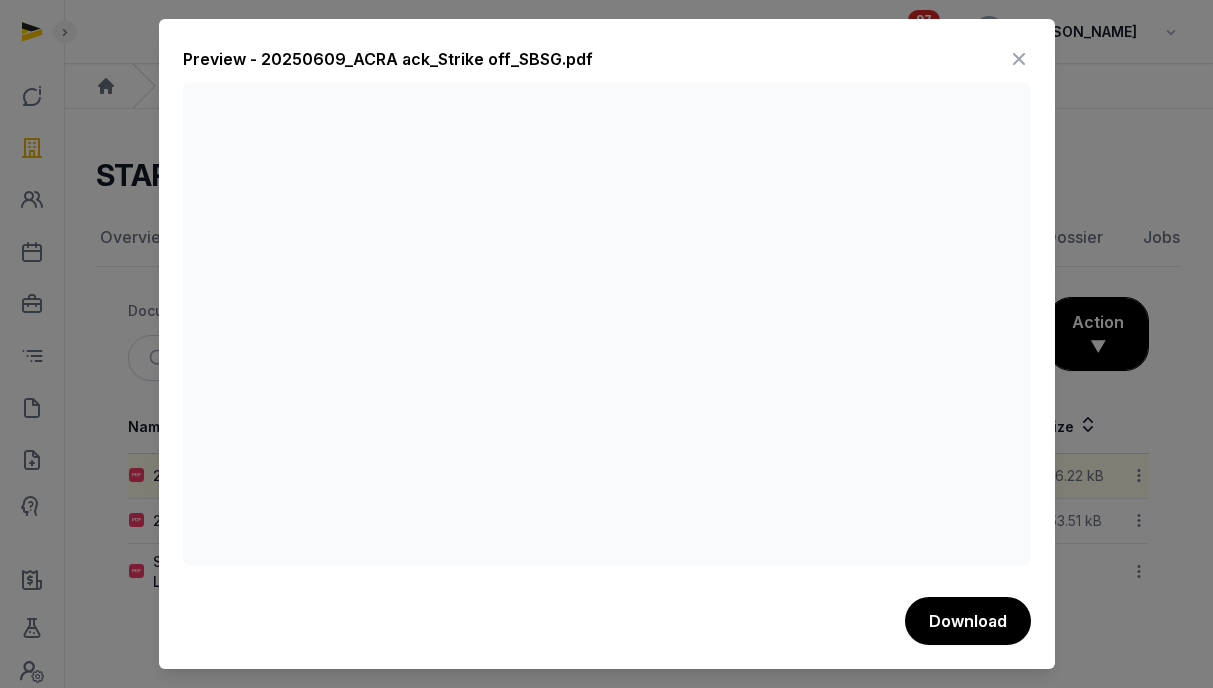 click at bounding box center (606, 344) 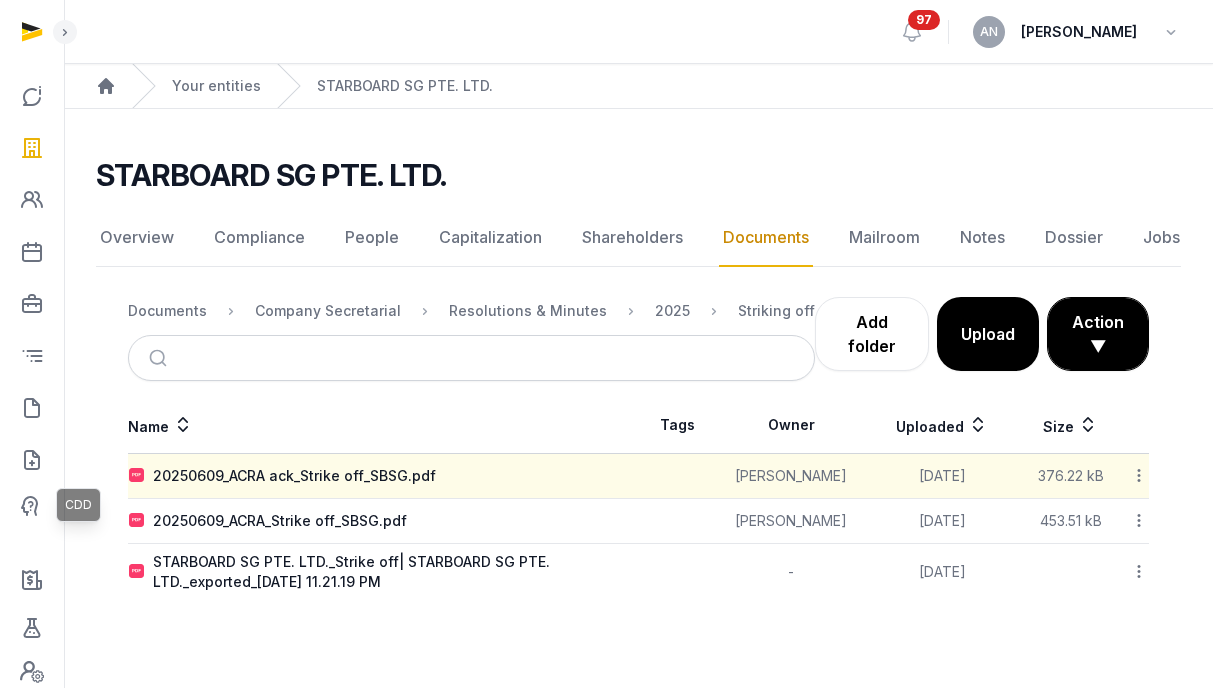 click 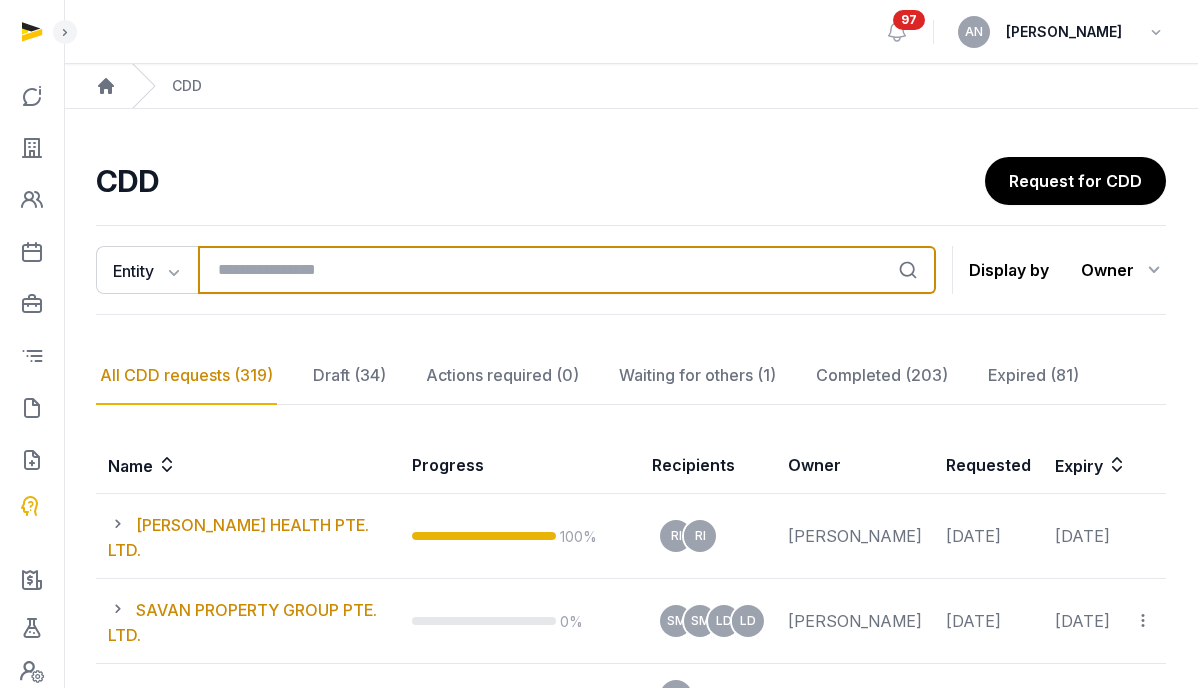 click at bounding box center (567, 270) 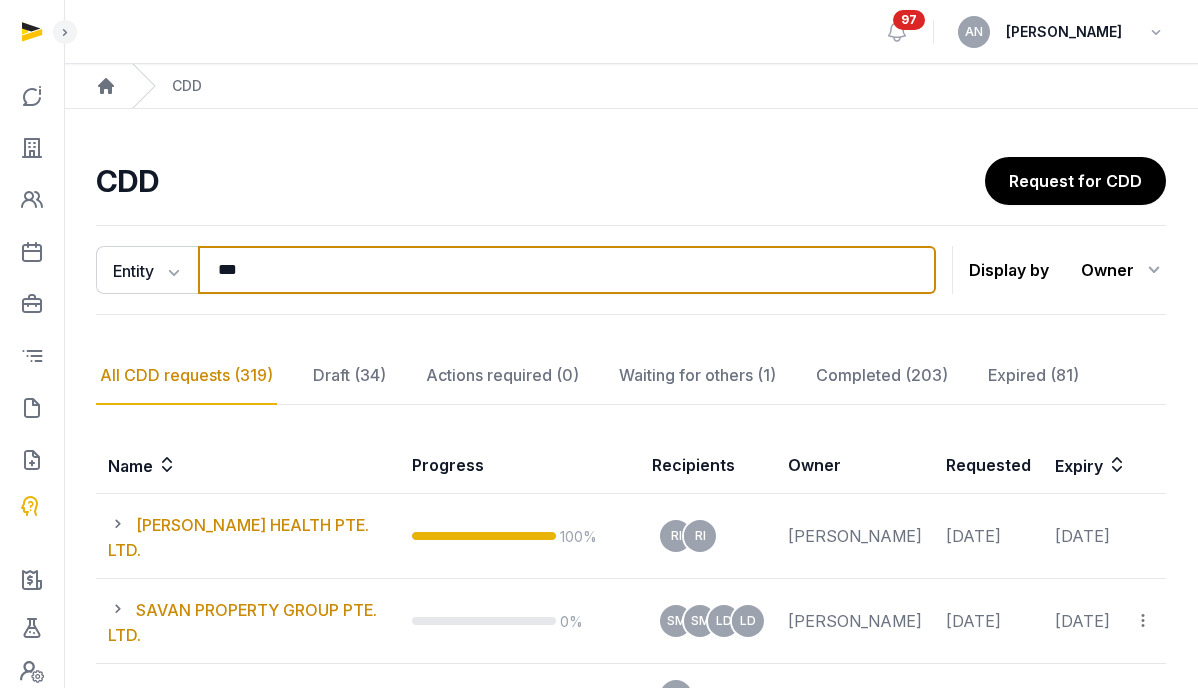 type on "****" 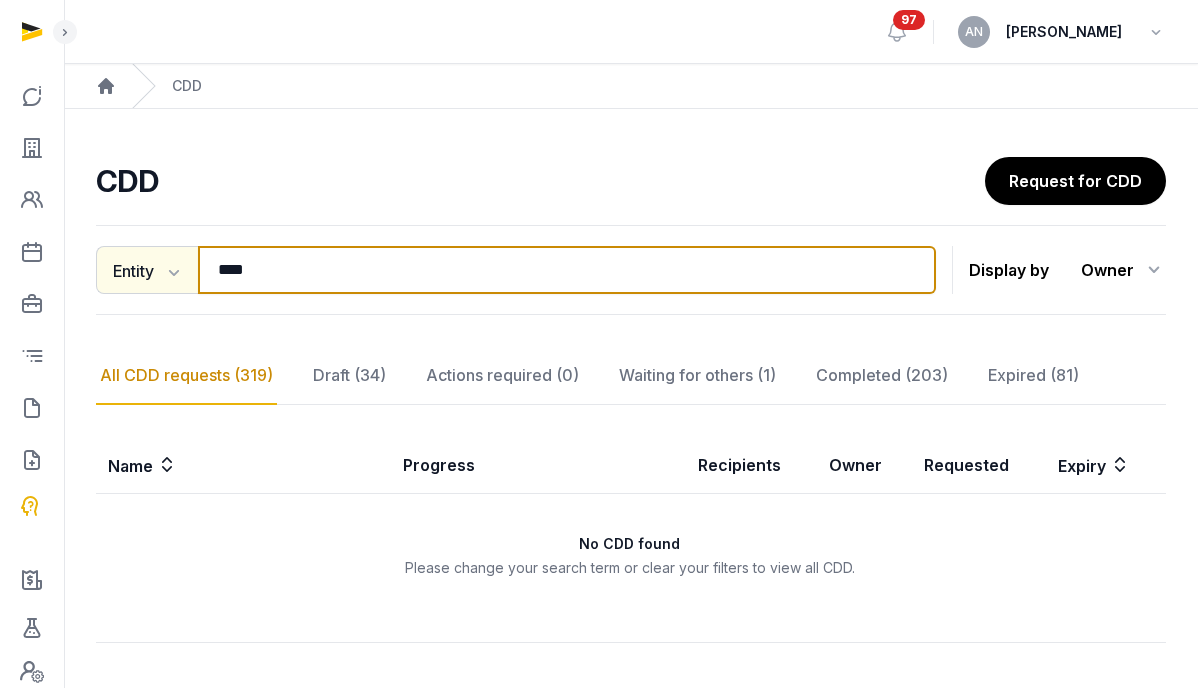 drag, startPoint x: 338, startPoint y: 279, endPoint x: 188, endPoint y: 281, distance: 150.01334 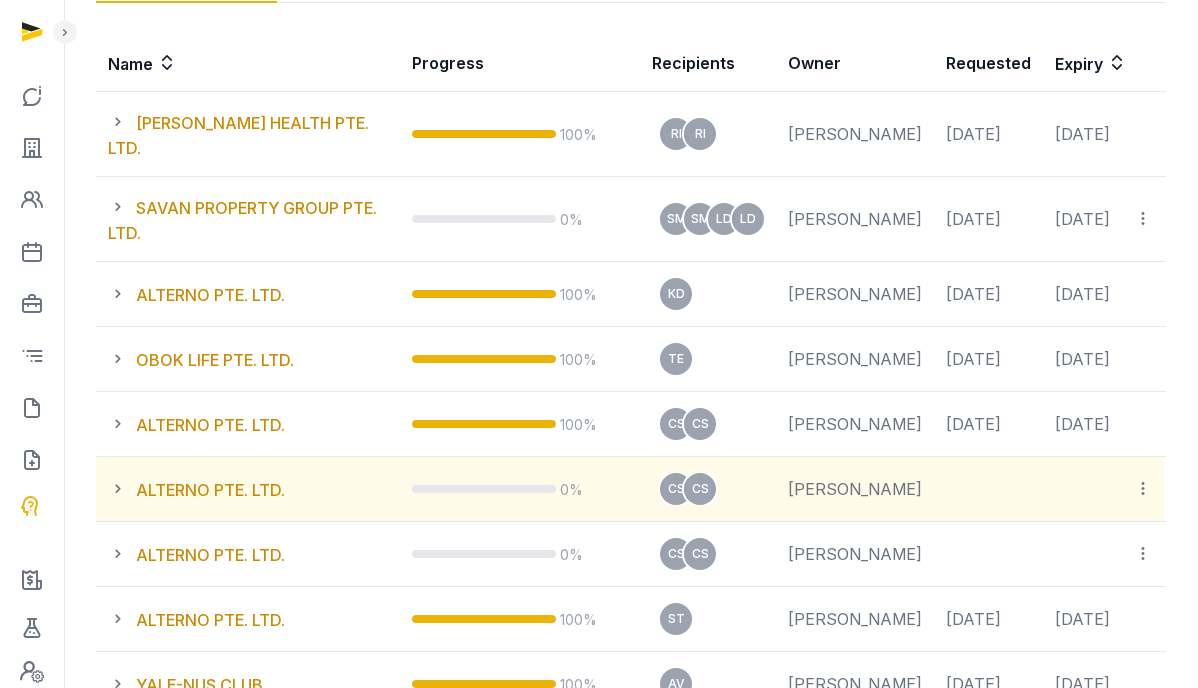scroll, scrollTop: 34, scrollLeft: 0, axis: vertical 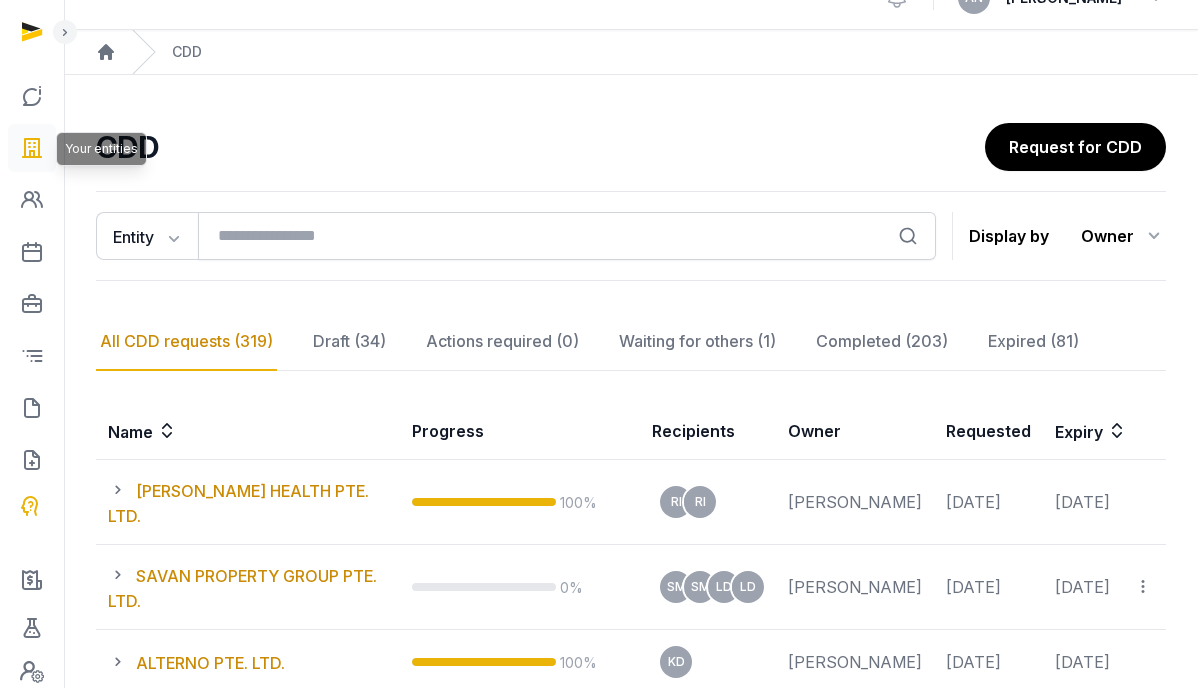 click at bounding box center [32, 148] 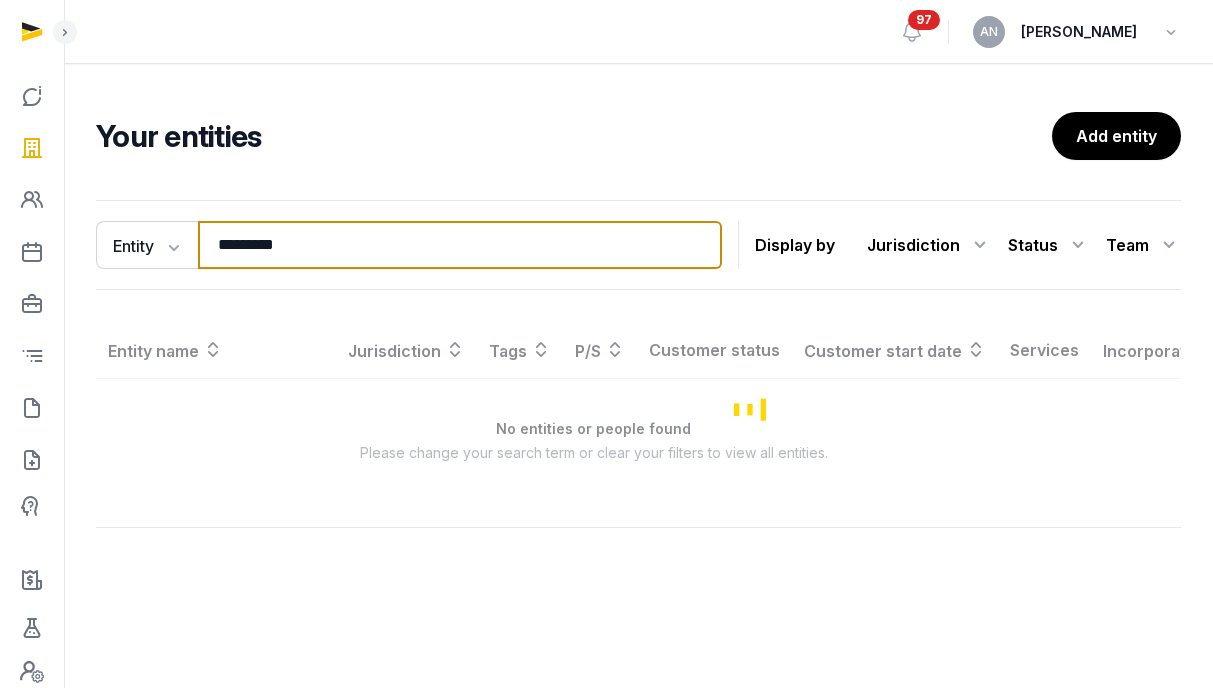 click on "*********" at bounding box center (460, 245) 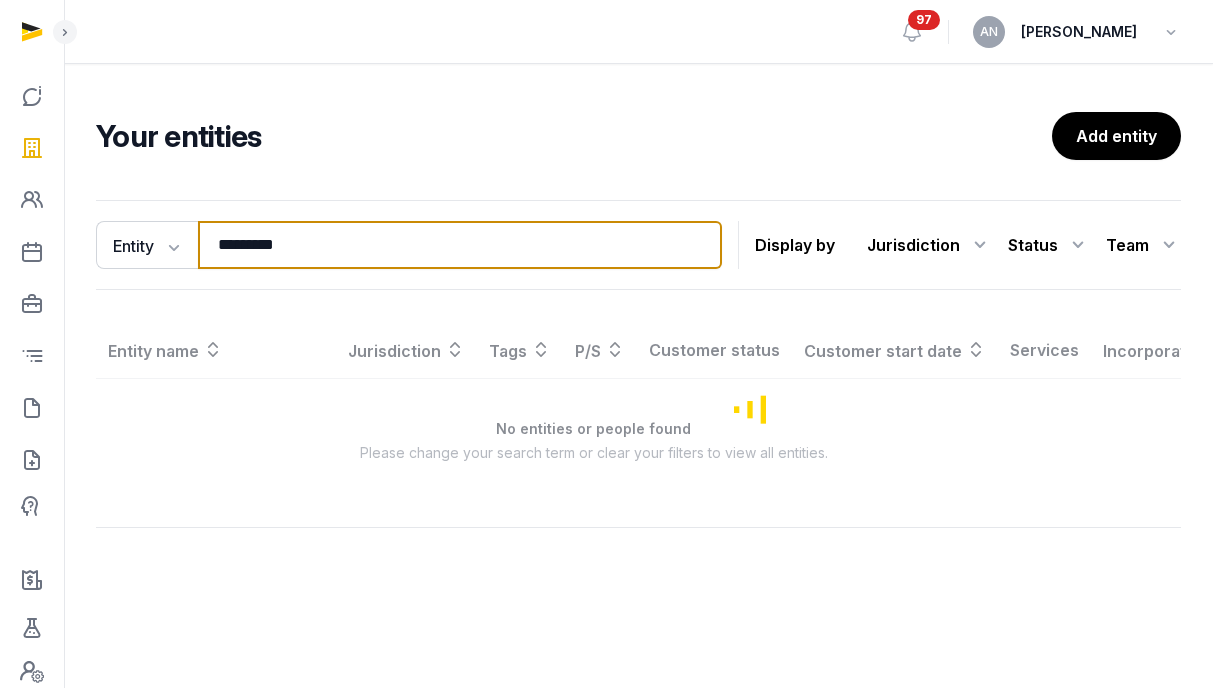 click on "*********" at bounding box center [460, 245] 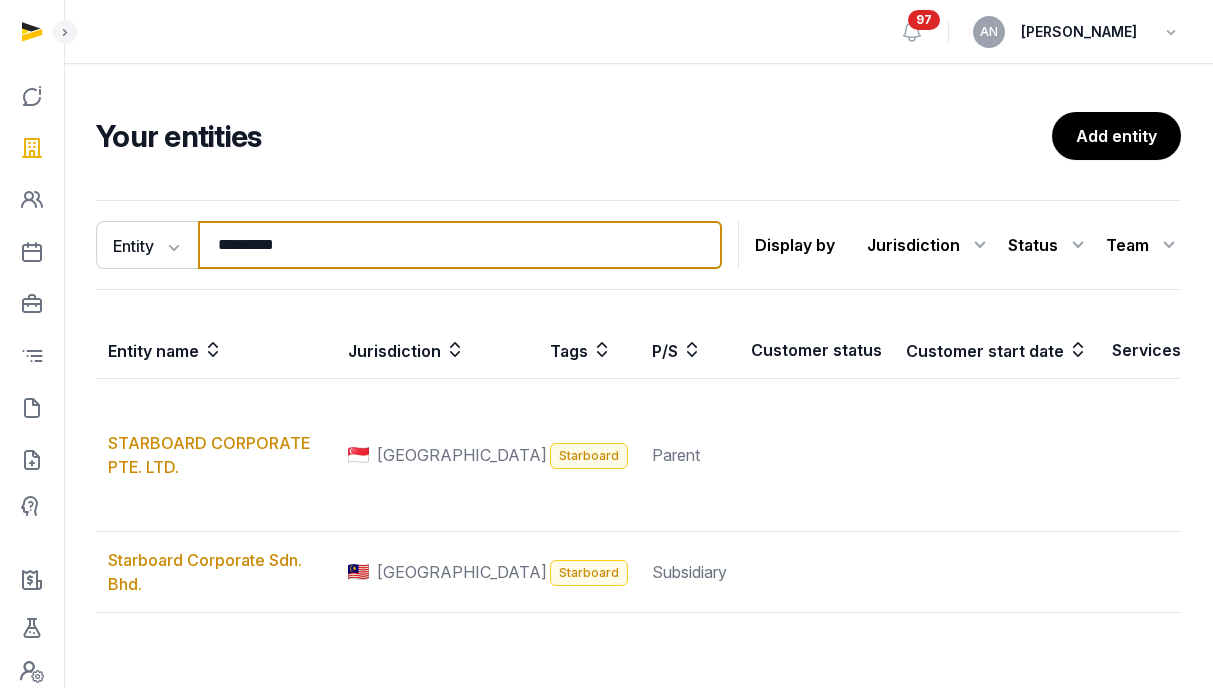click on "*********" at bounding box center [460, 245] 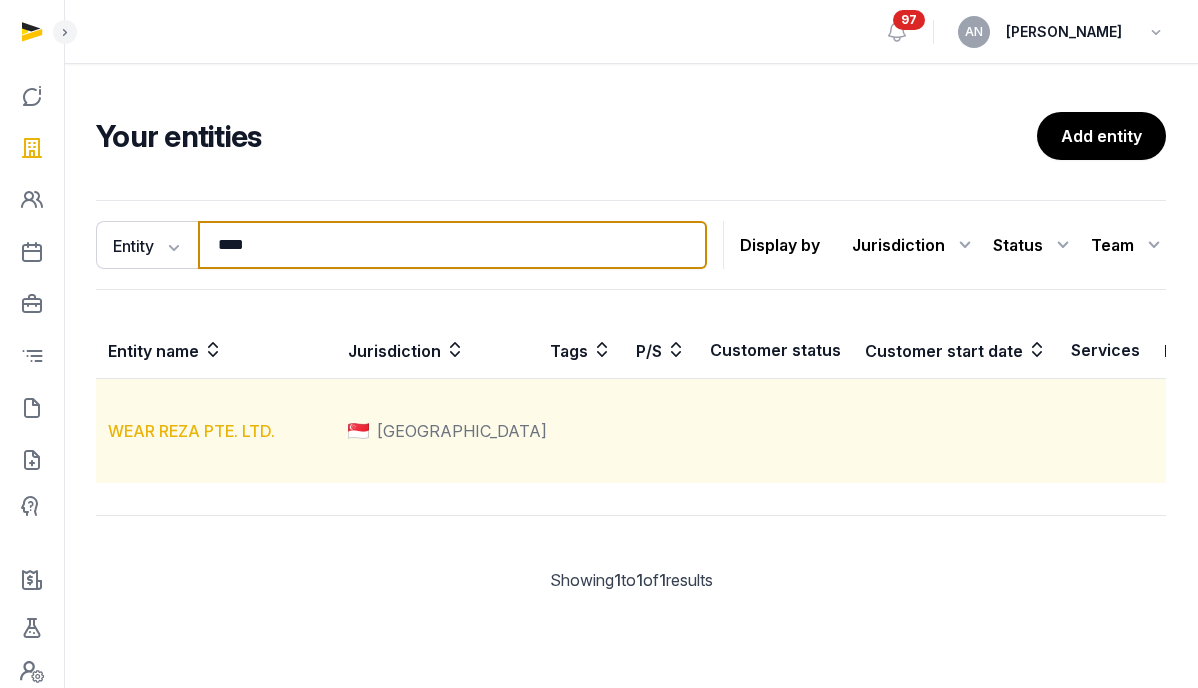 type on "****" 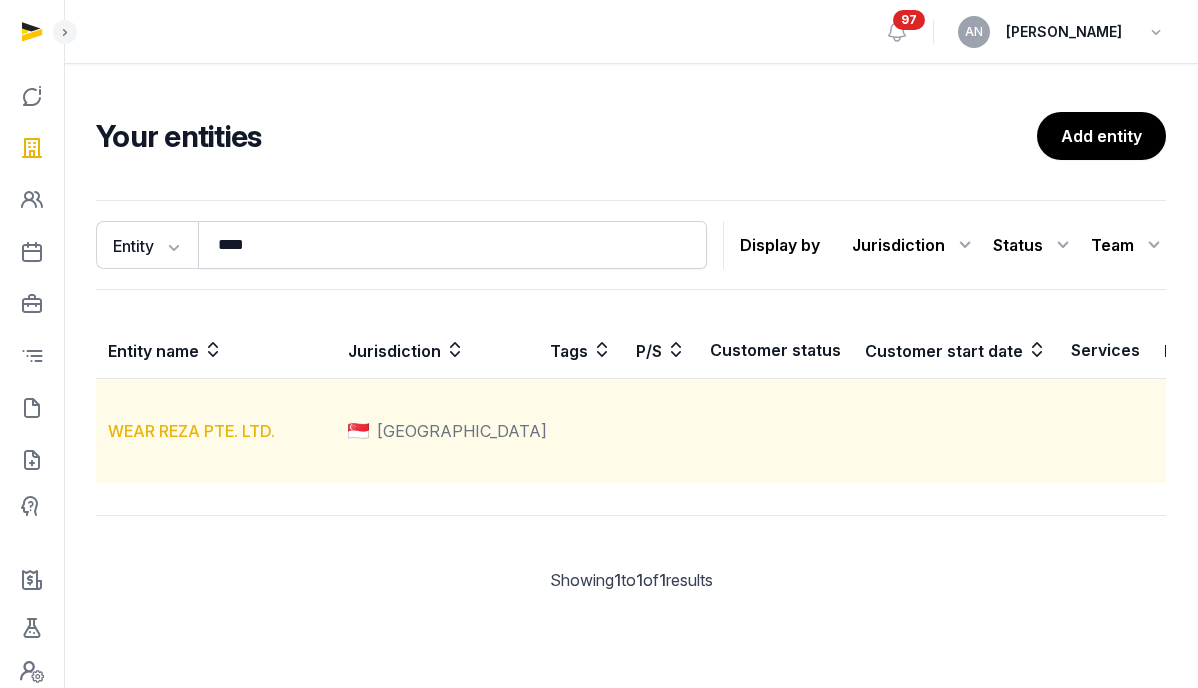 click on "WEAR REZA PTE. LTD." at bounding box center (191, 431) 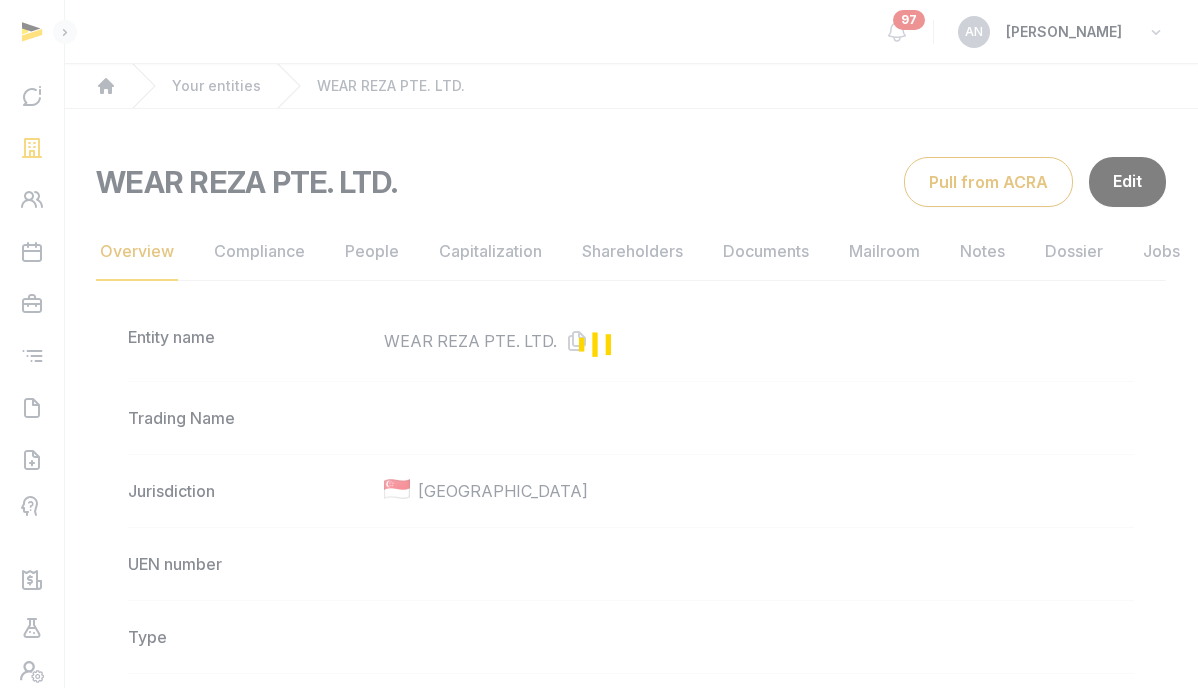 click at bounding box center (599, 344) 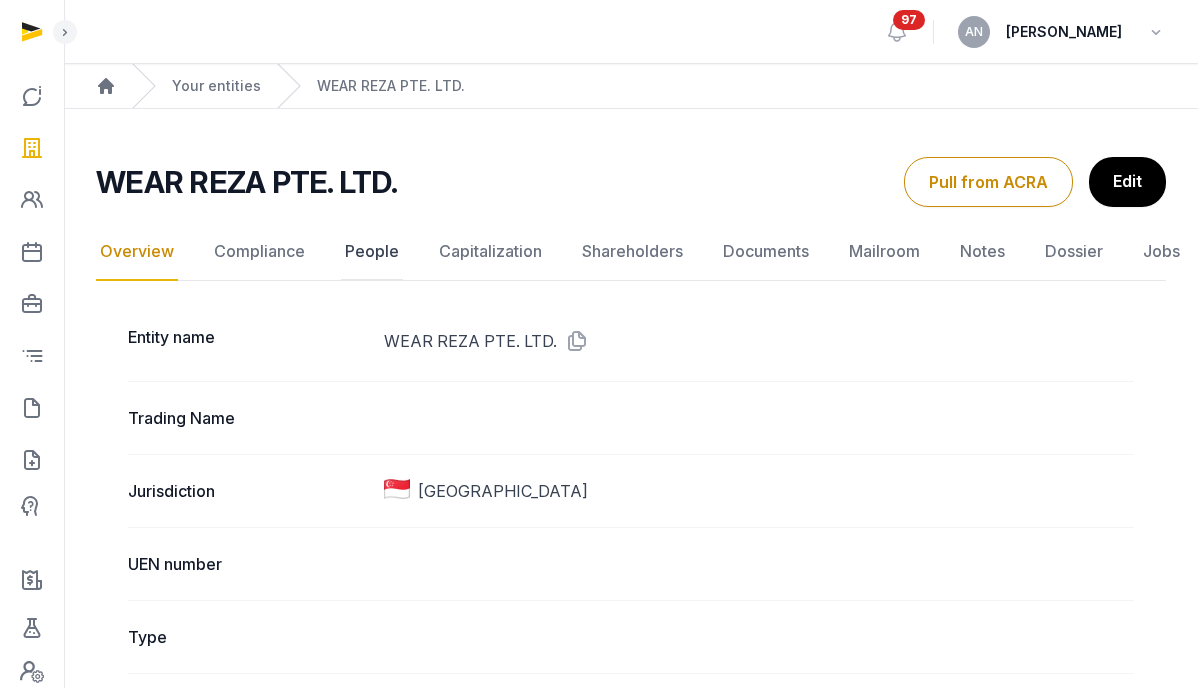 click on "People" 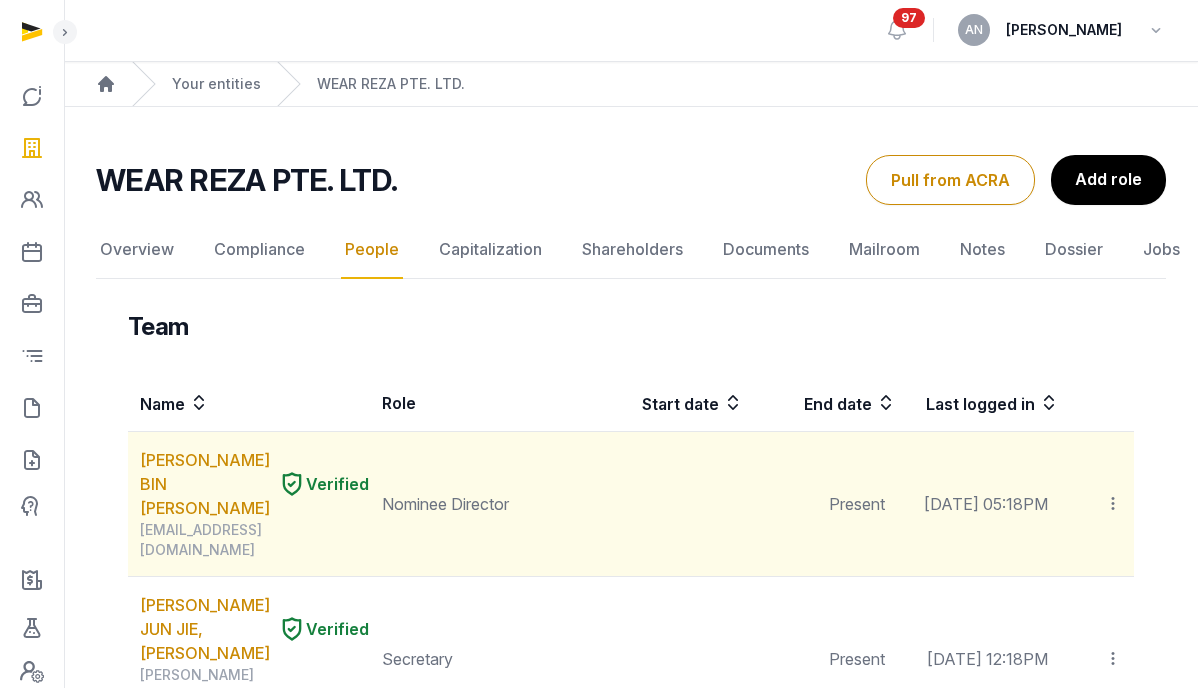 scroll, scrollTop: 0, scrollLeft: 0, axis: both 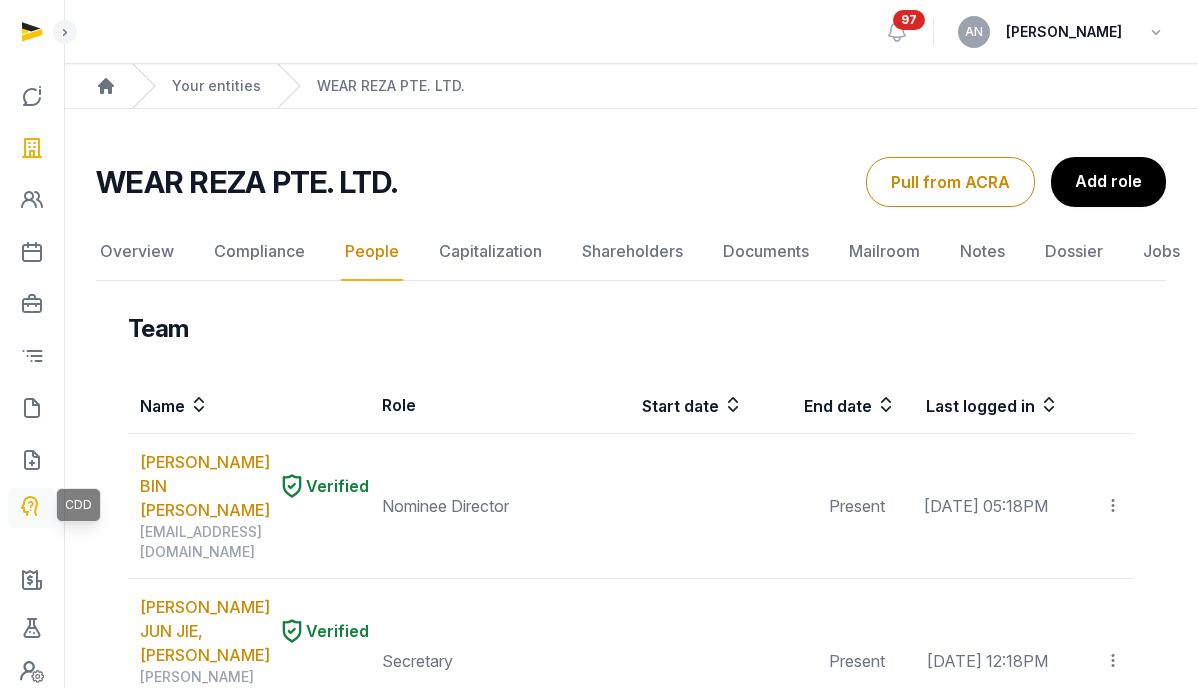click 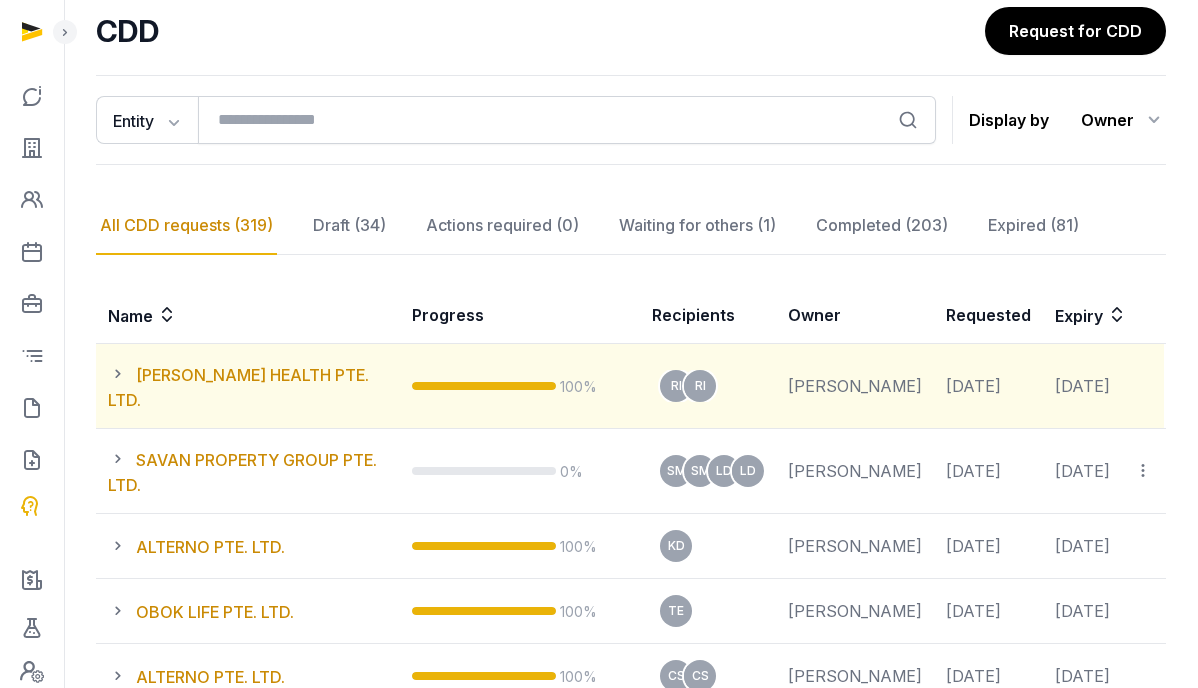 scroll, scrollTop: 149, scrollLeft: 0, axis: vertical 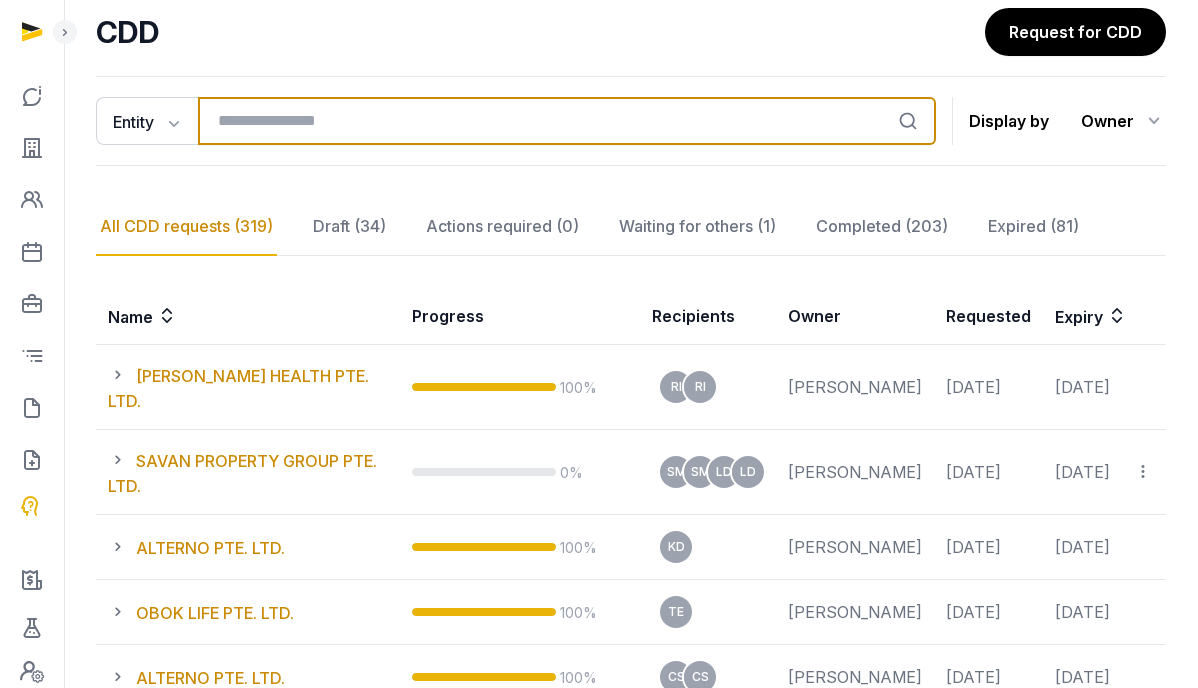 click at bounding box center [567, 121] 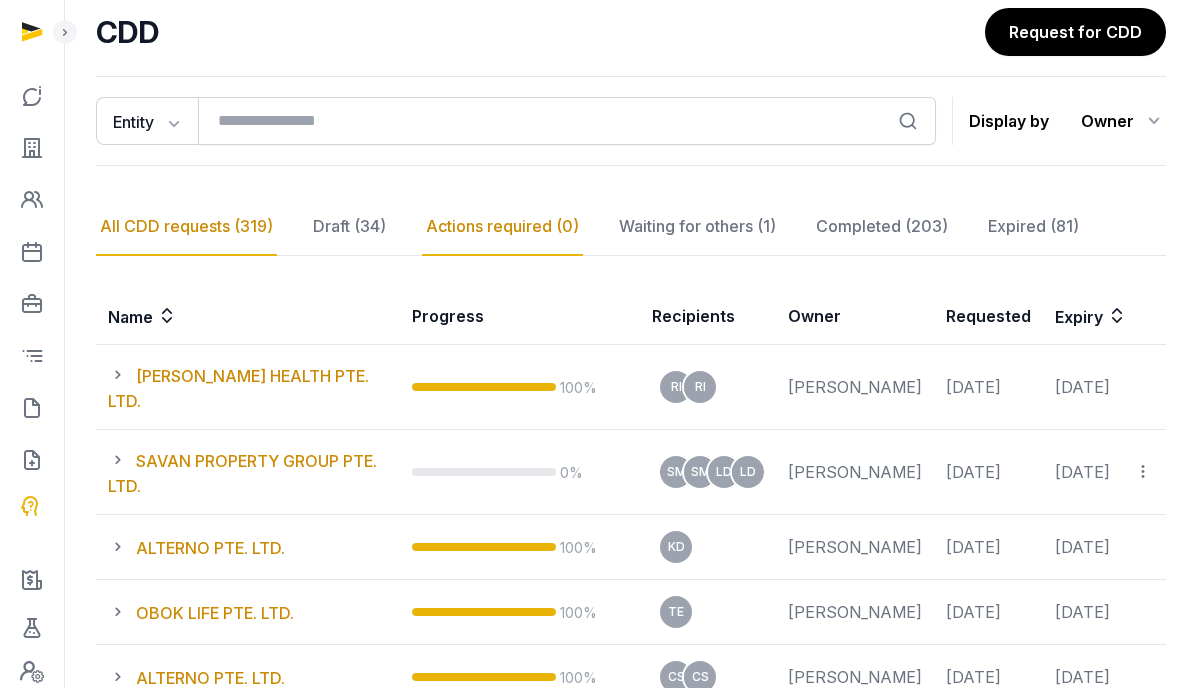 drag, startPoint x: 557, startPoint y: 170, endPoint x: 464, endPoint y: 210, distance: 101.23734 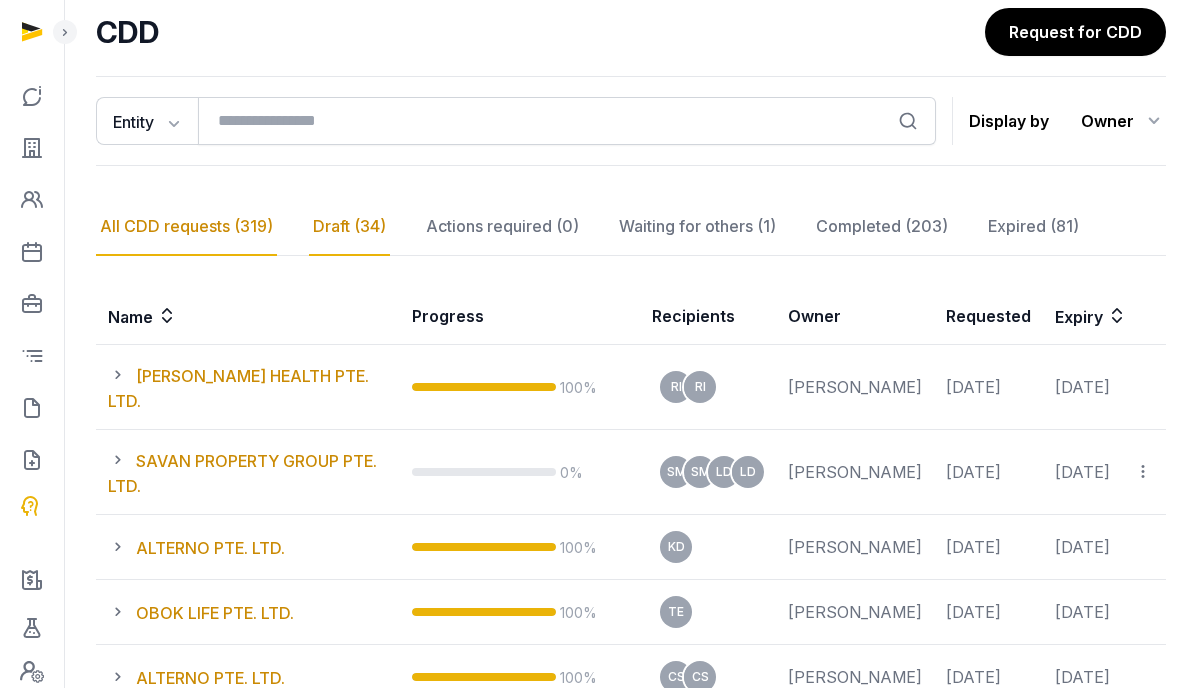 click on "**********" at bounding box center (631, 840) 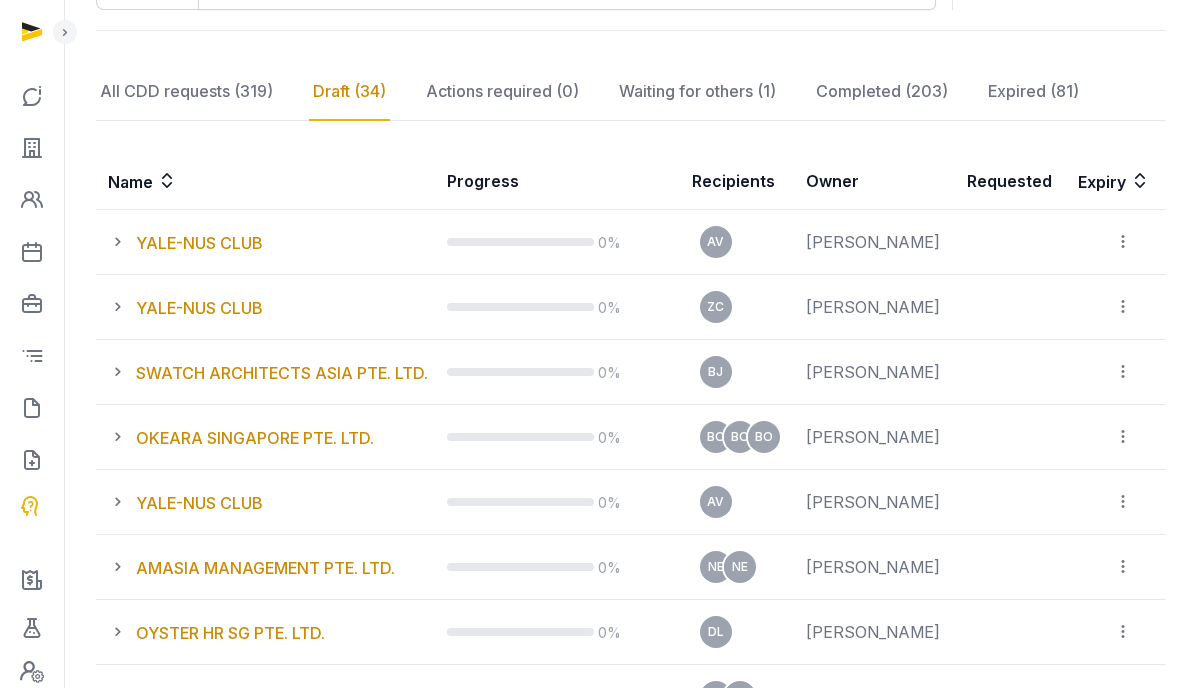 scroll, scrollTop: 0, scrollLeft: 0, axis: both 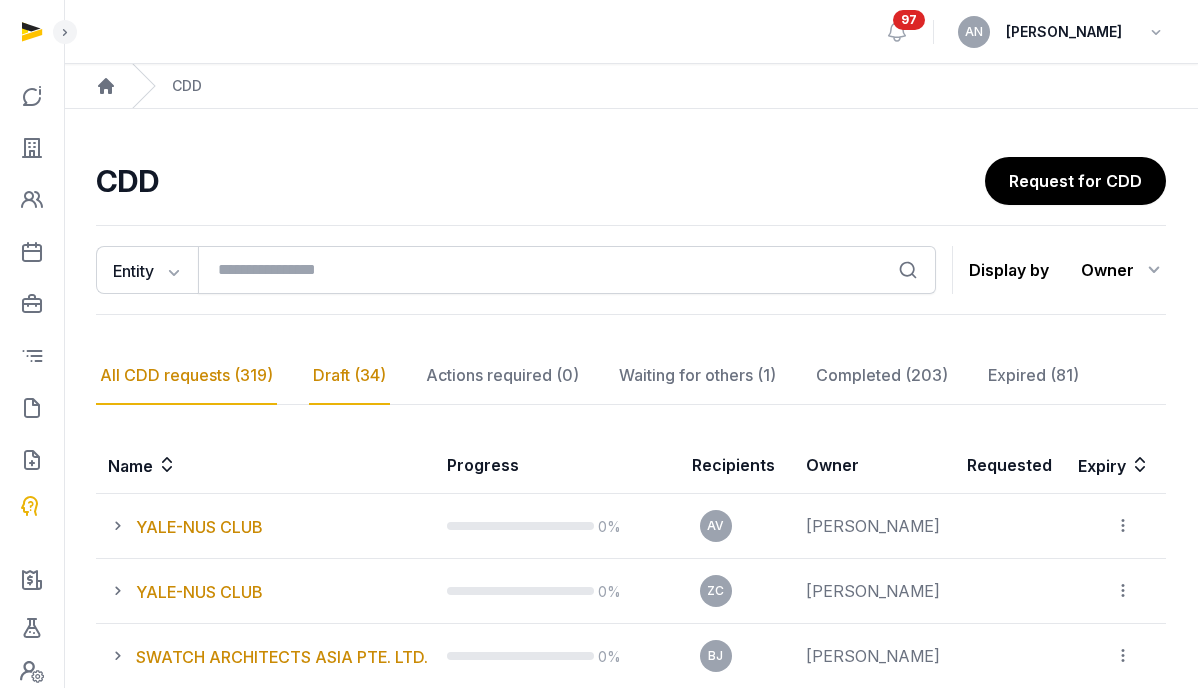 click on "All CDD requests (319)" at bounding box center [186, 376] 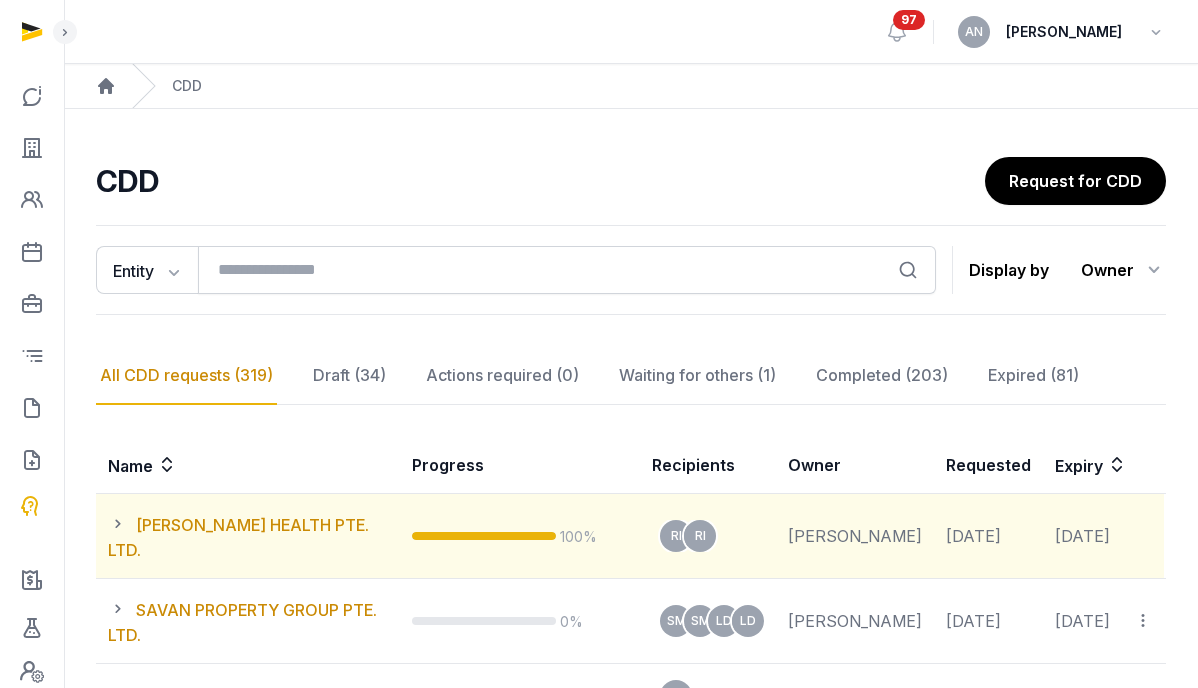 scroll, scrollTop: 81, scrollLeft: 0, axis: vertical 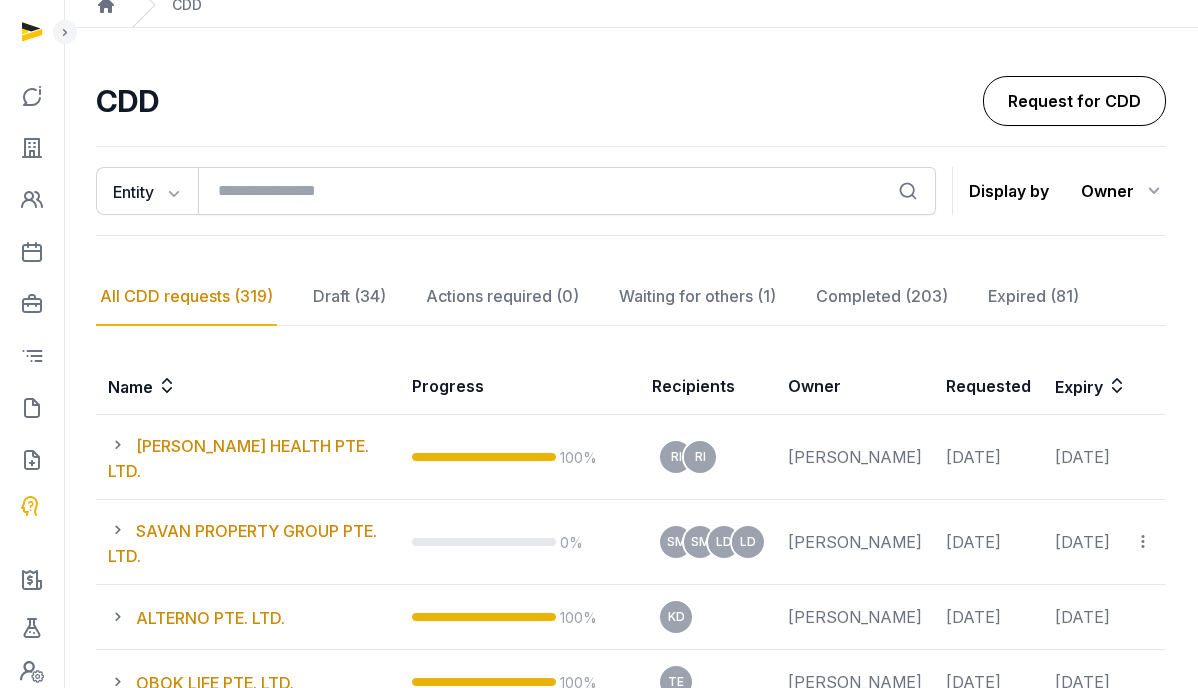 click on "Request for CDD" at bounding box center (1074, 101) 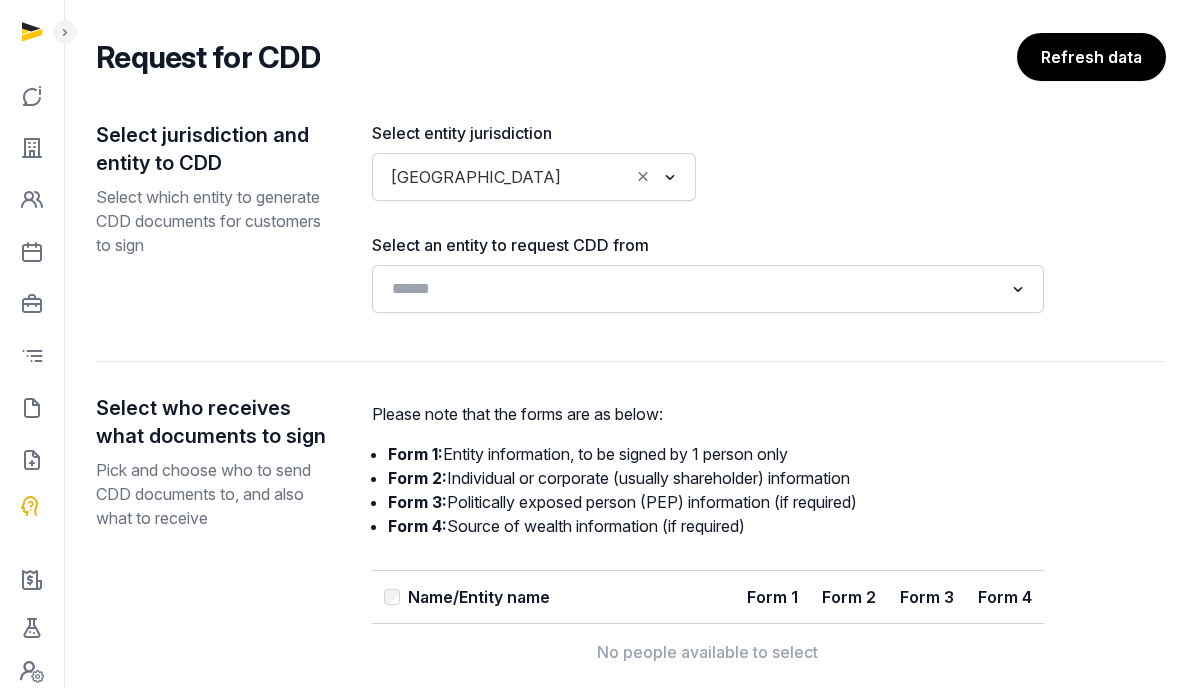 scroll, scrollTop: 125, scrollLeft: 0, axis: vertical 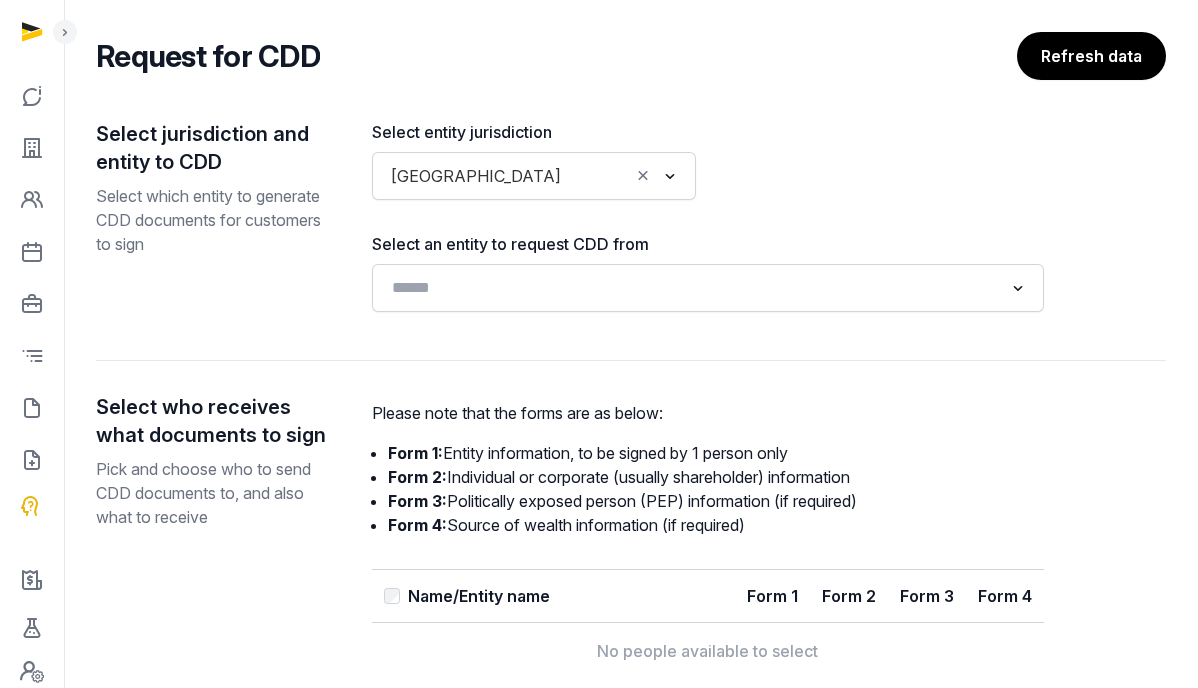 click on "Select an entity to request CDD from Loading..." at bounding box center [708, 272] 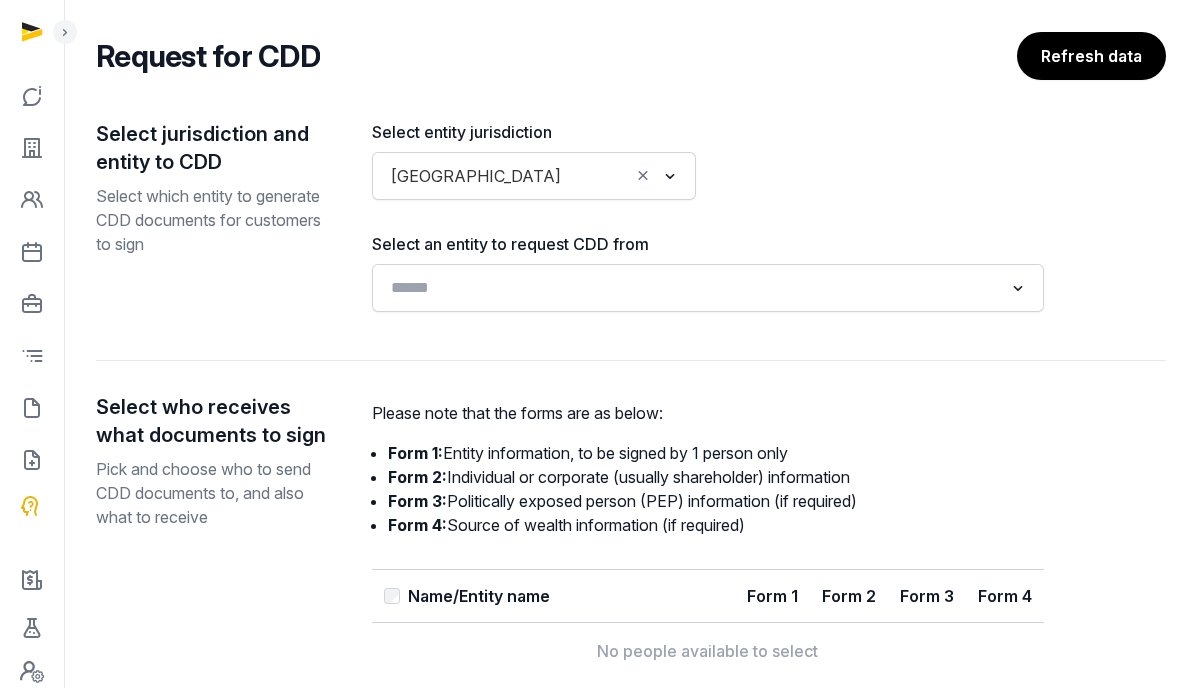 click 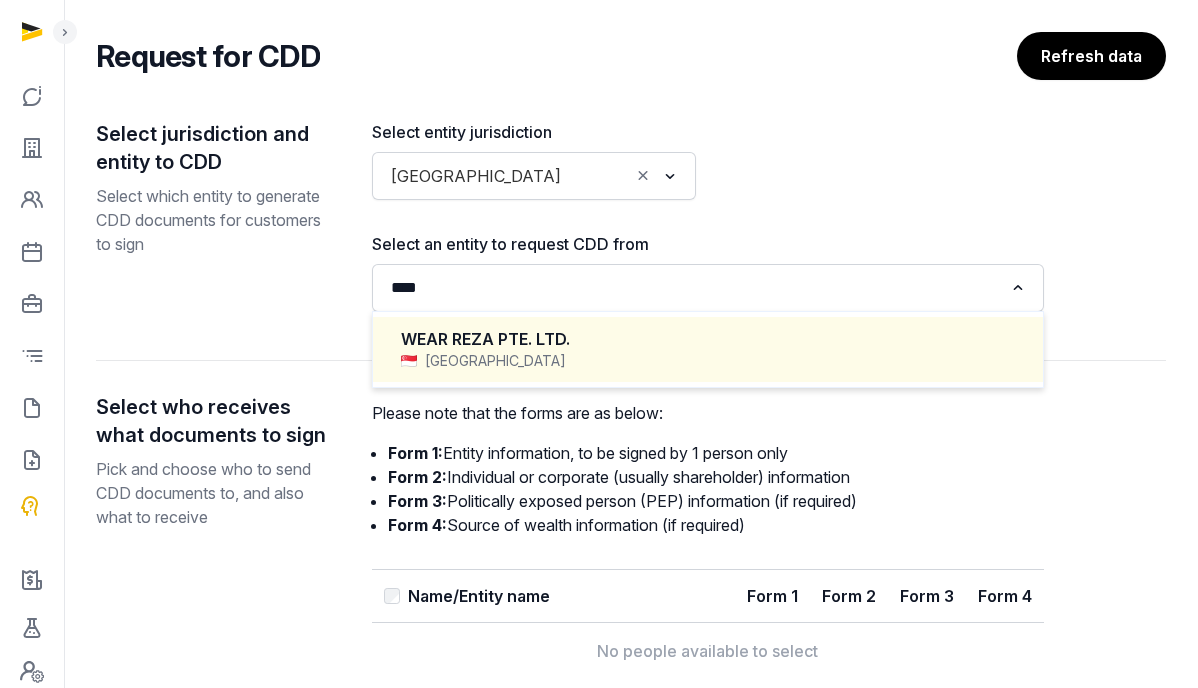 click on "WEAR REZA PTE. LTD." at bounding box center [708, 339] 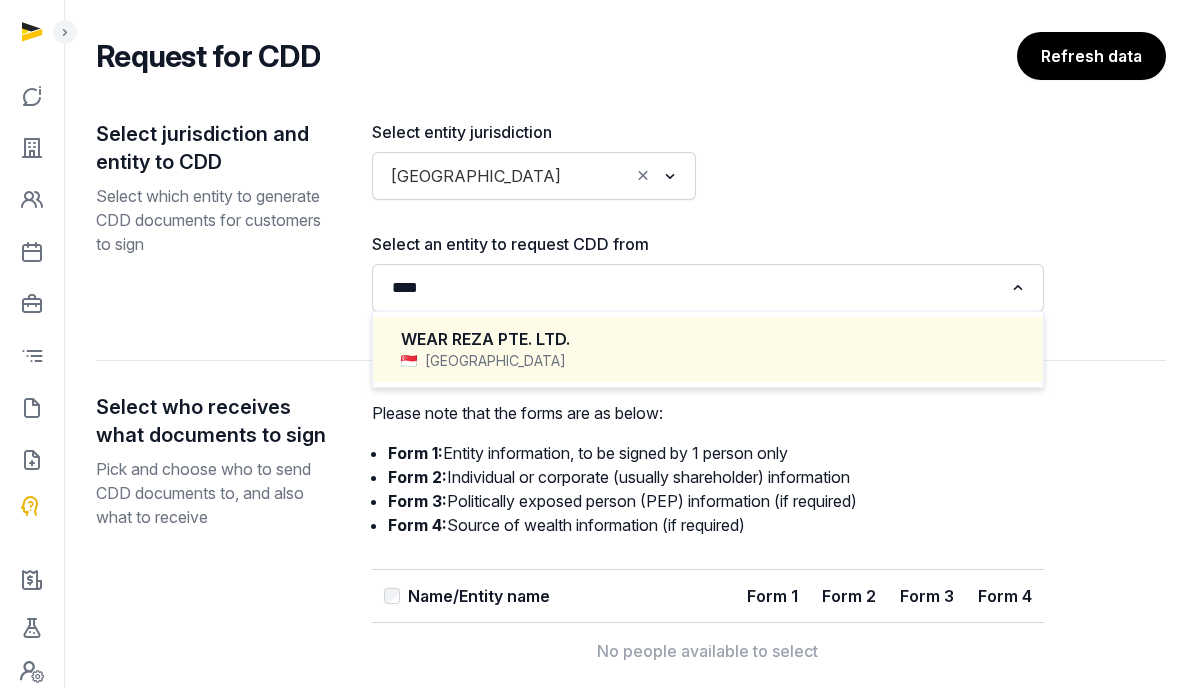 type 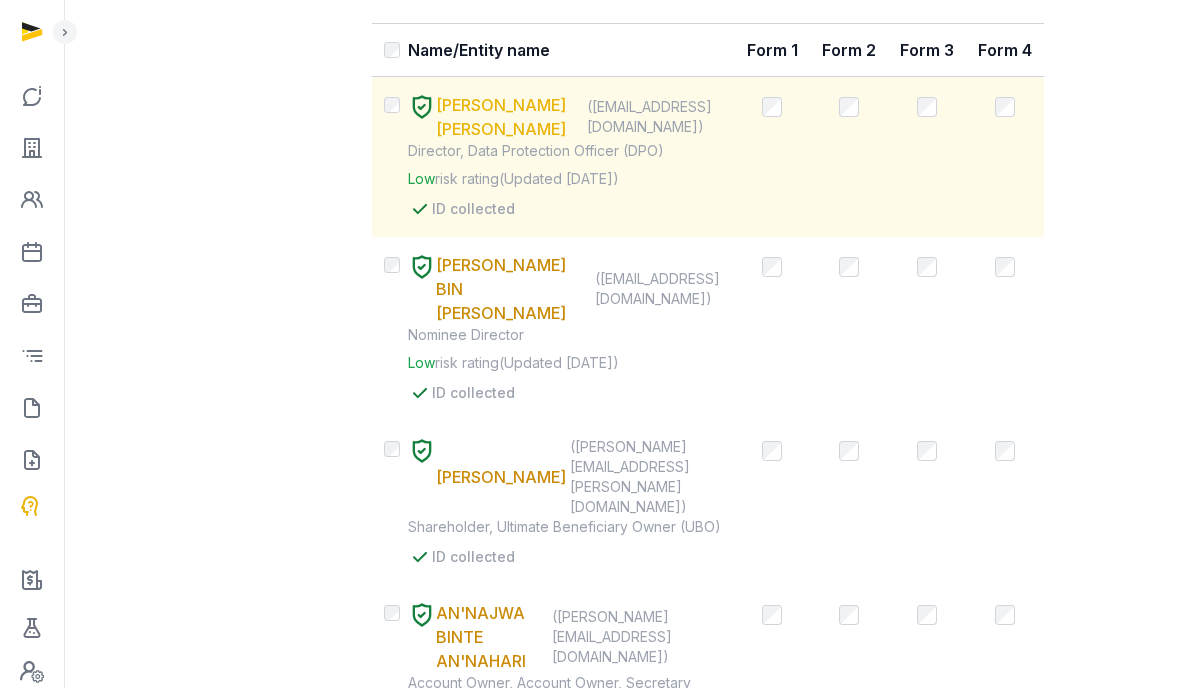 scroll, scrollTop: 576, scrollLeft: 0, axis: vertical 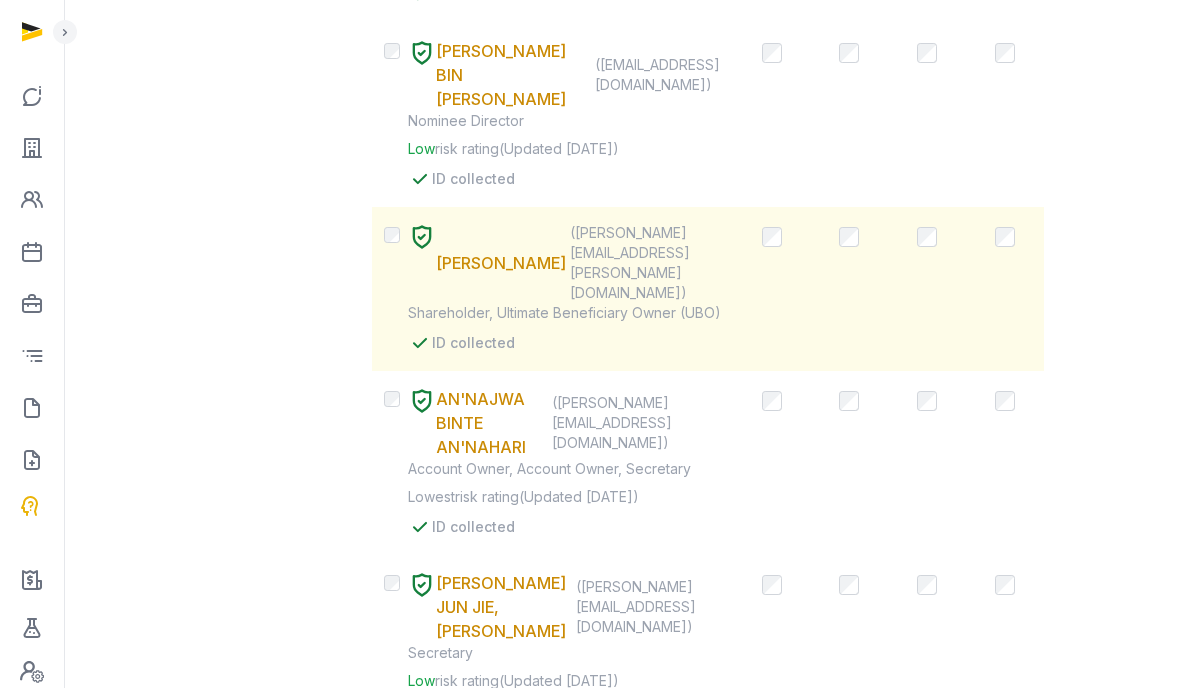 click at bounding box center (849, 237) 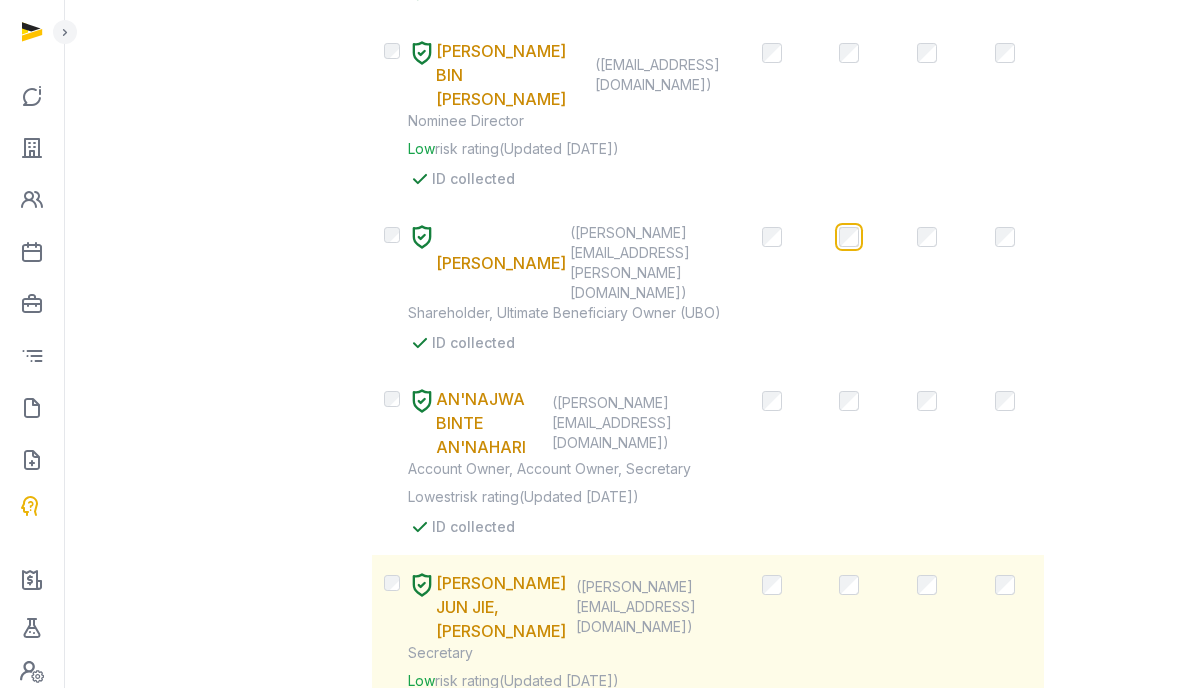 scroll, scrollTop: 1043, scrollLeft: 0, axis: vertical 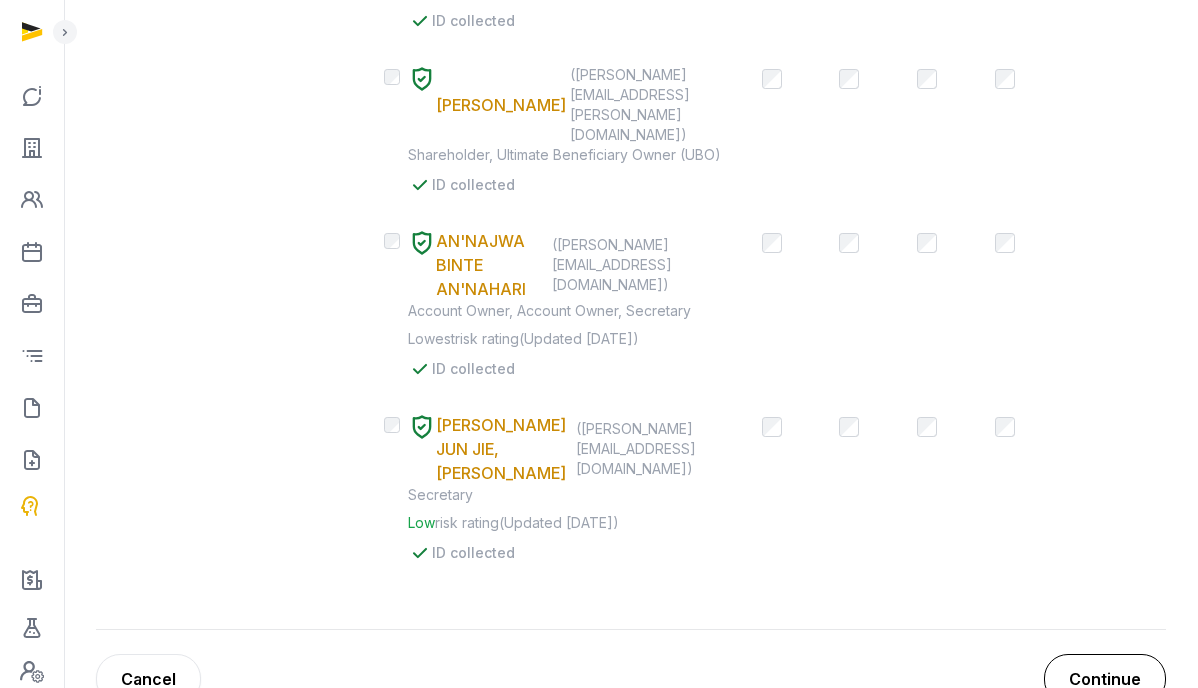 click on "Continue" at bounding box center [1105, 679] 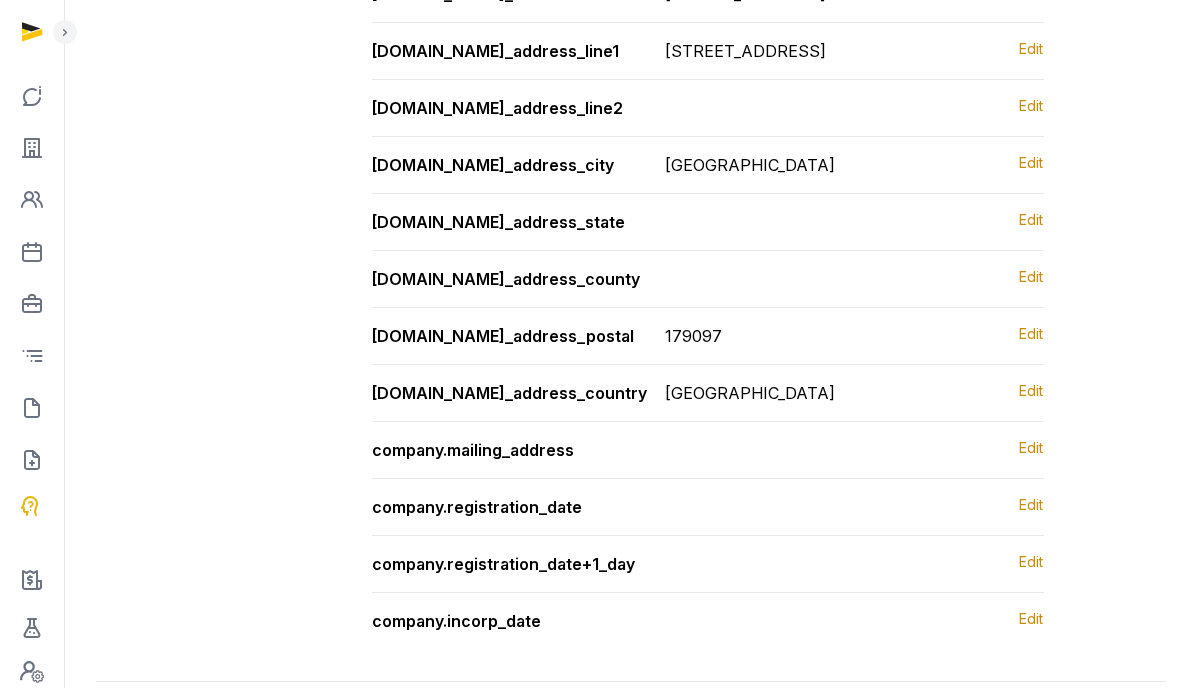 scroll, scrollTop: 1881, scrollLeft: 0, axis: vertical 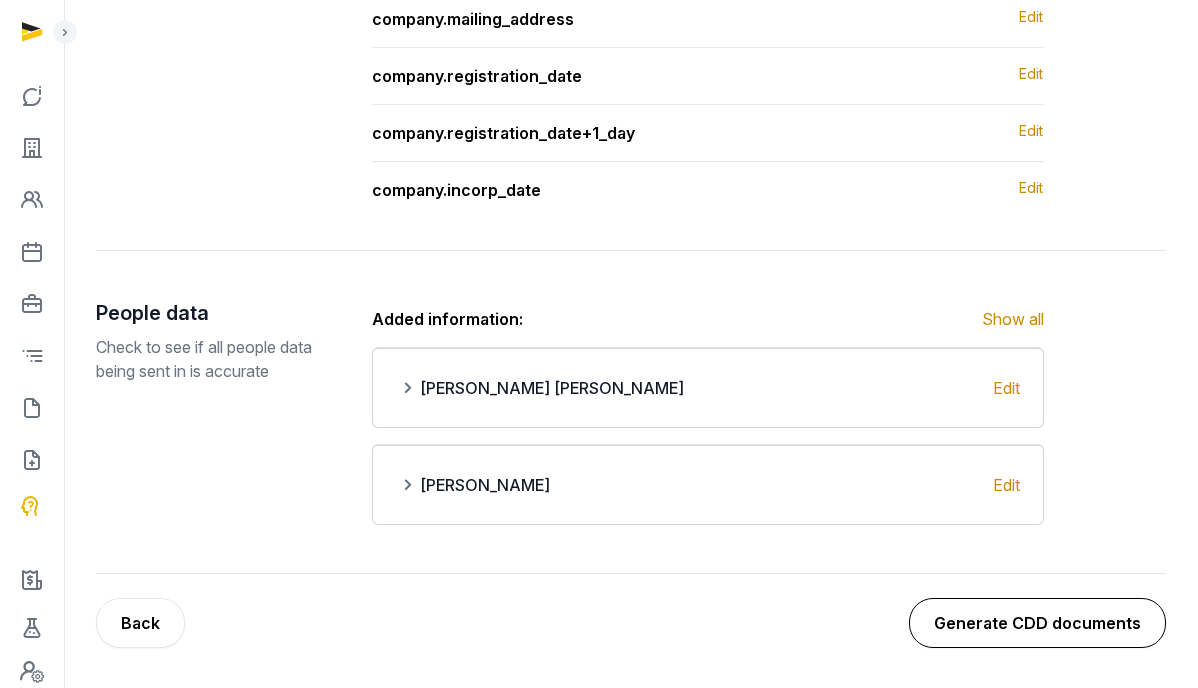 click on "Generate CDD documents" at bounding box center [1037, 623] 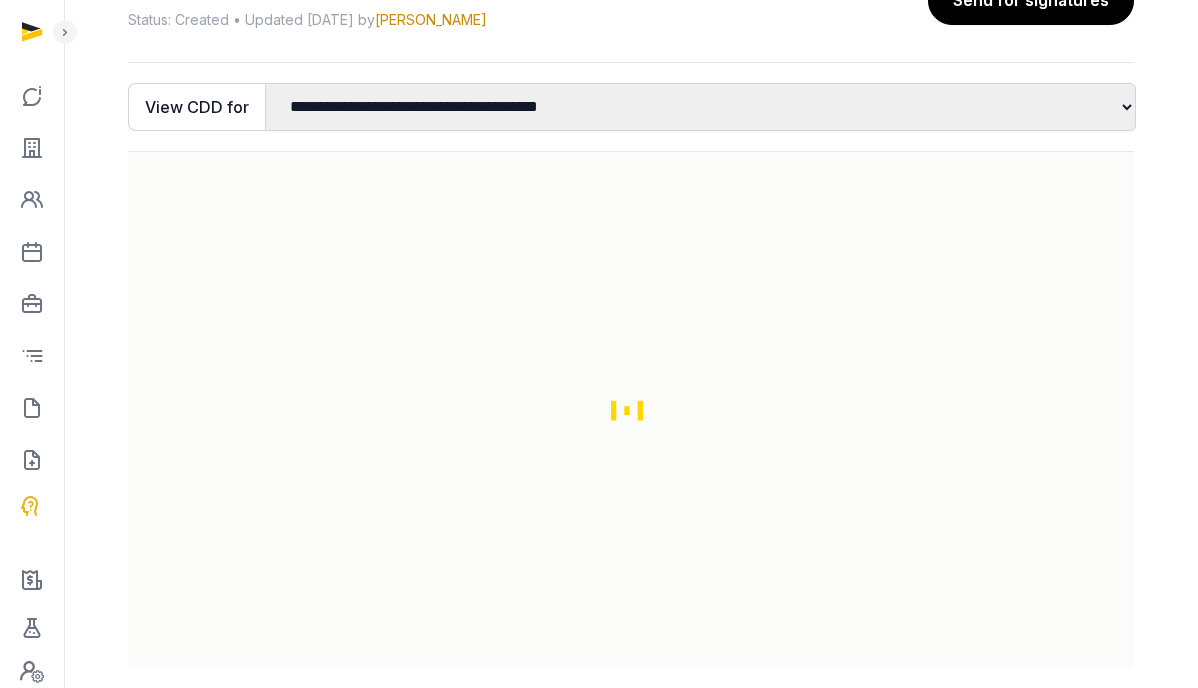 scroll, scrollTop: 206, scrollLeft: 0, axis: vertical 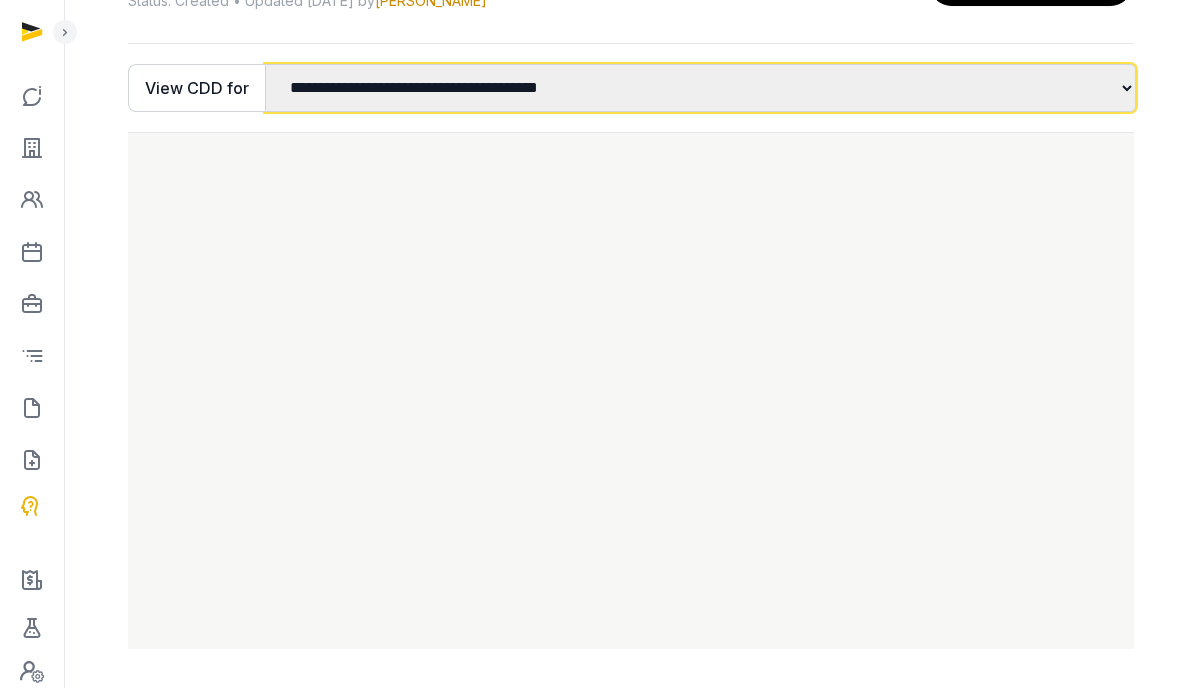 click on "**********" at bounding box center (700, 88) 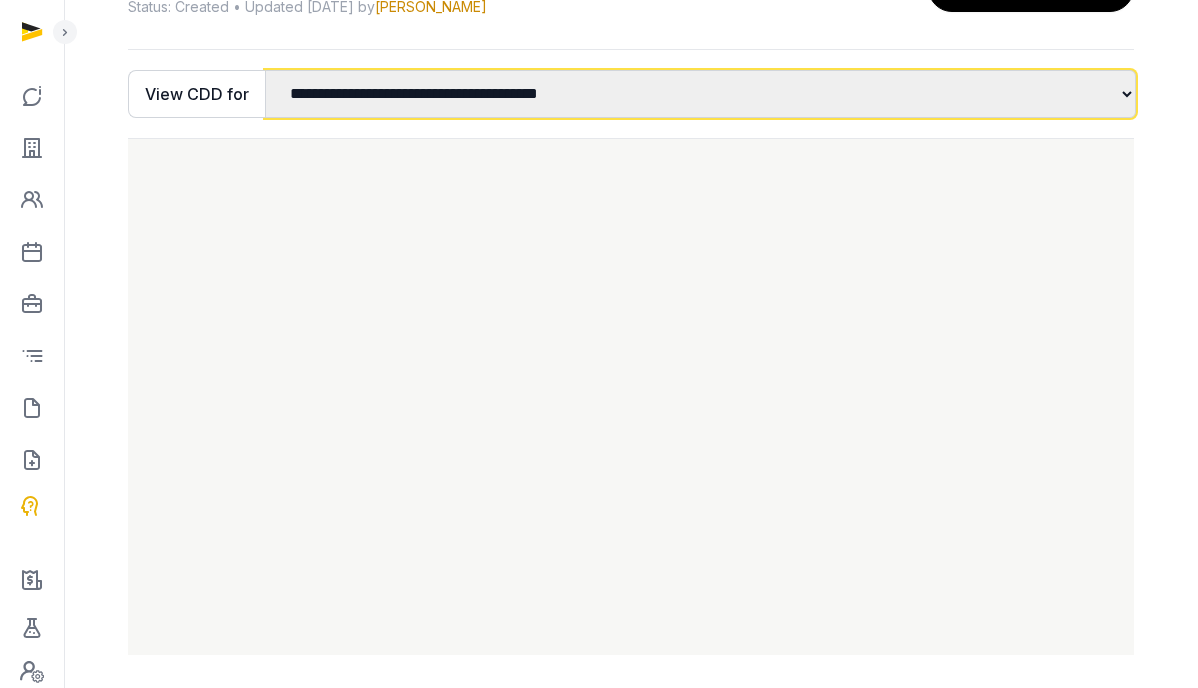 click on "**********" at bounding box center [700, 94] 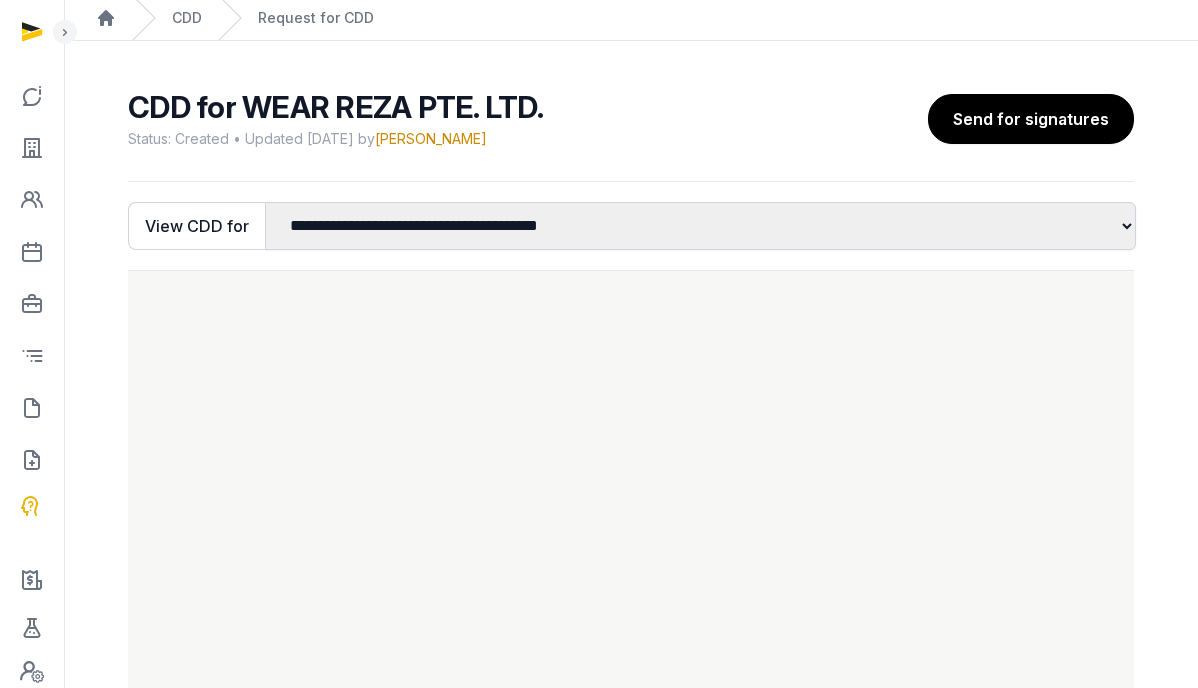 scroll, scrollTop: 0, scrollLeft: 0, axis: both 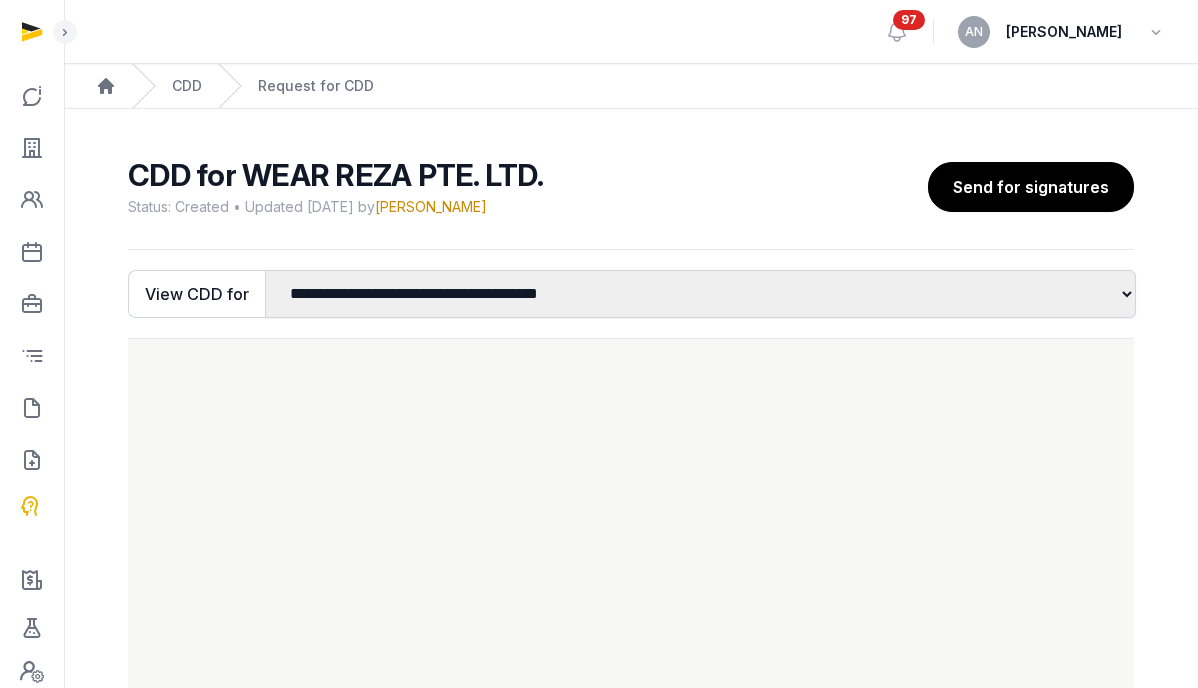 click on "Send for signatures" at bounding box center (1031, 187) 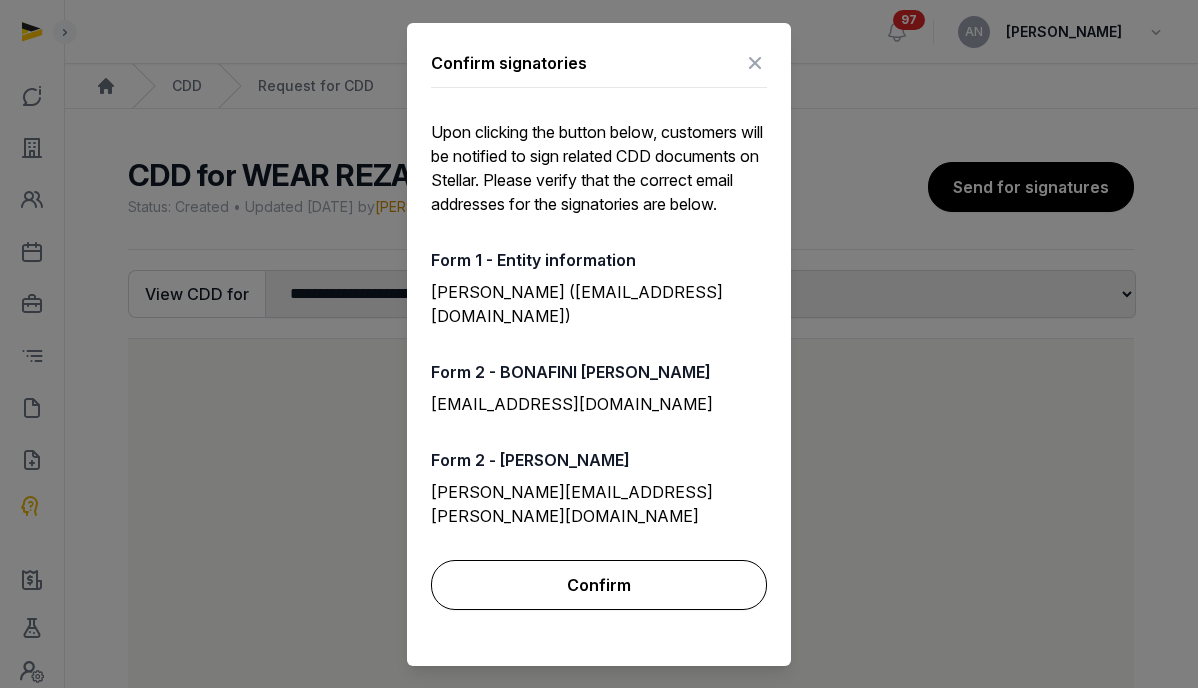 click on "Confirm" at bounding box center [599, 585] 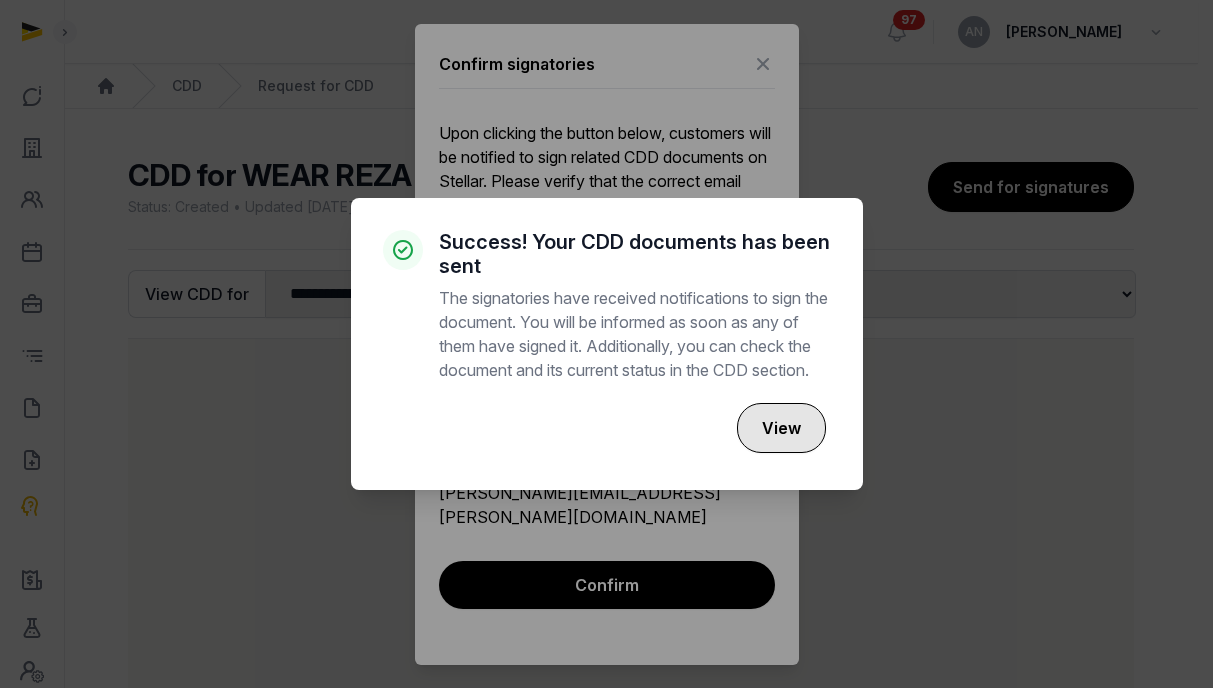 click on "View" at bounding box center (781, 428) 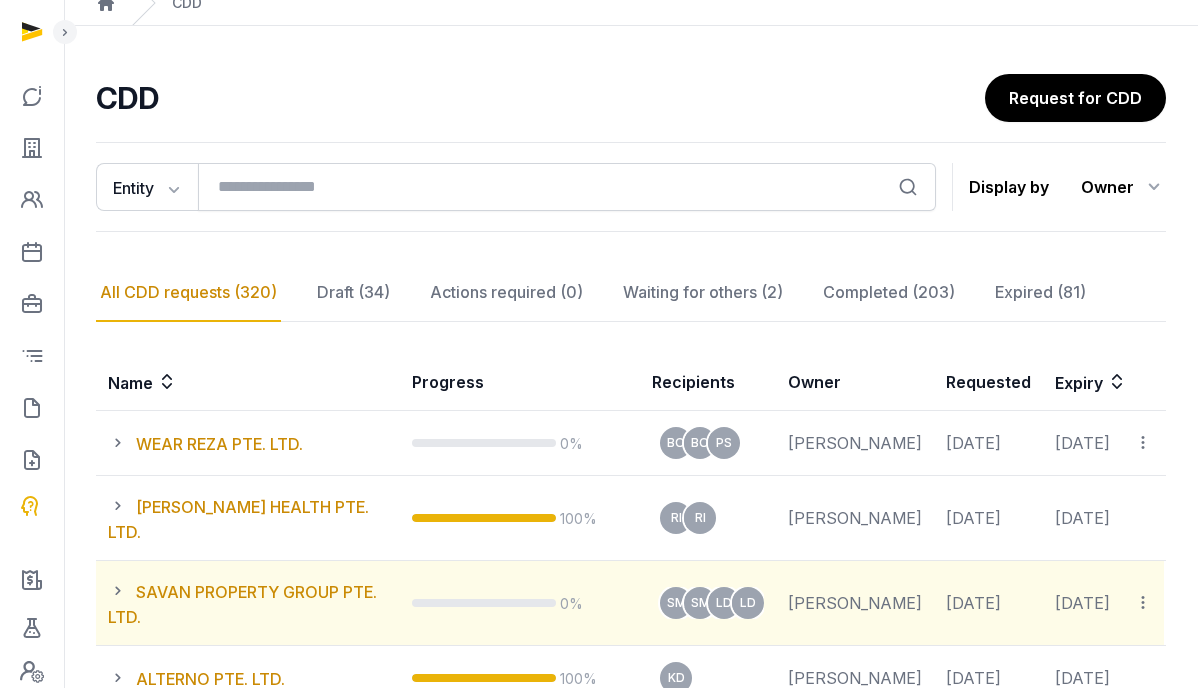 scroll, scrollTop: 292, scrollLeft: 0, axis: vertical 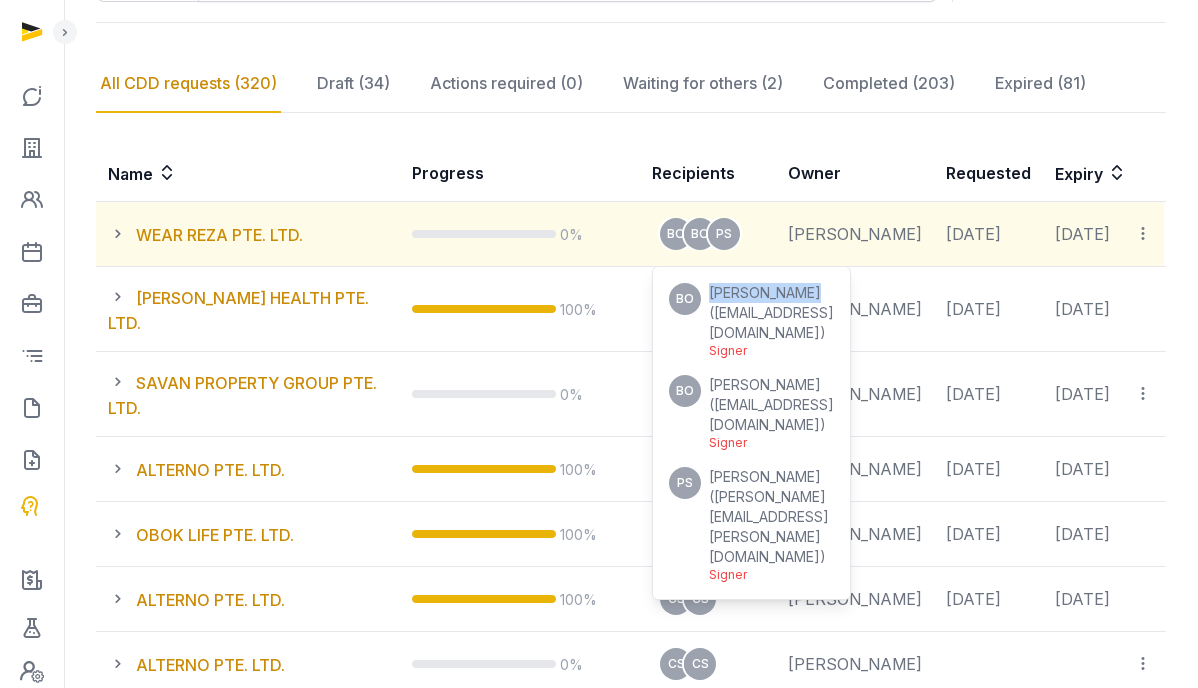 drag, startPoint x: 716, startPoint y: 291, endPoint x: 815, endPoint y: 297, distance: 99.18165 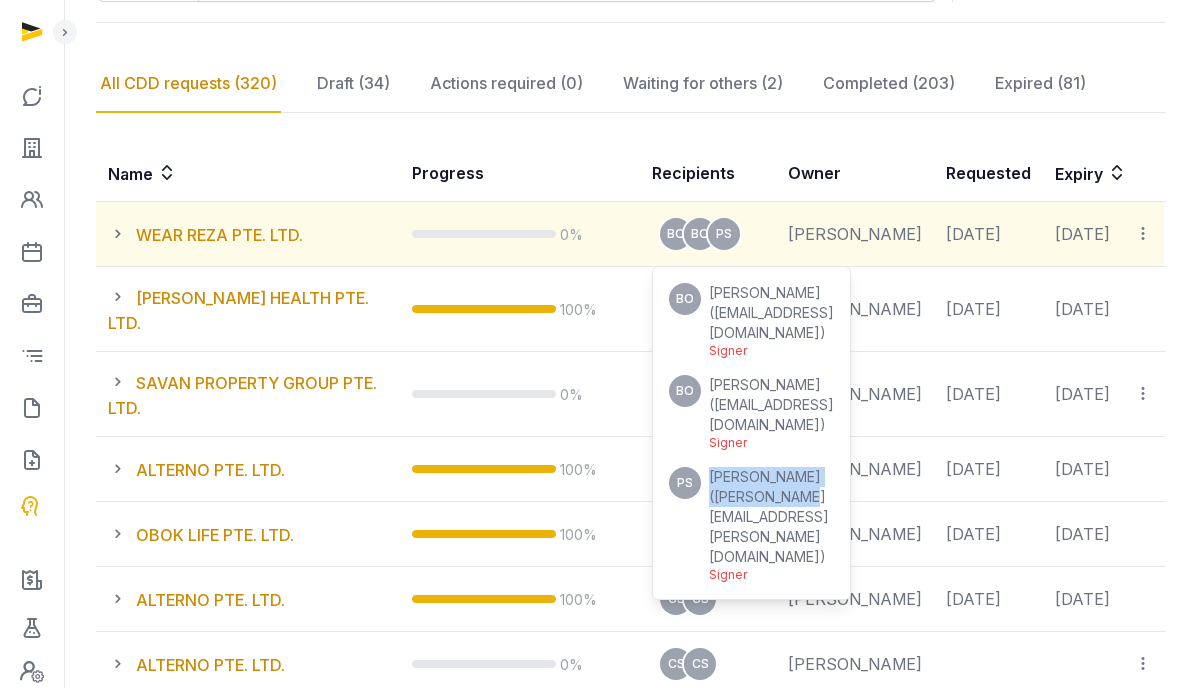 drag, startPoint x: 779, startPoint y: 458, endPoint x: 715, endPoint y: 440, distance: 66.48308 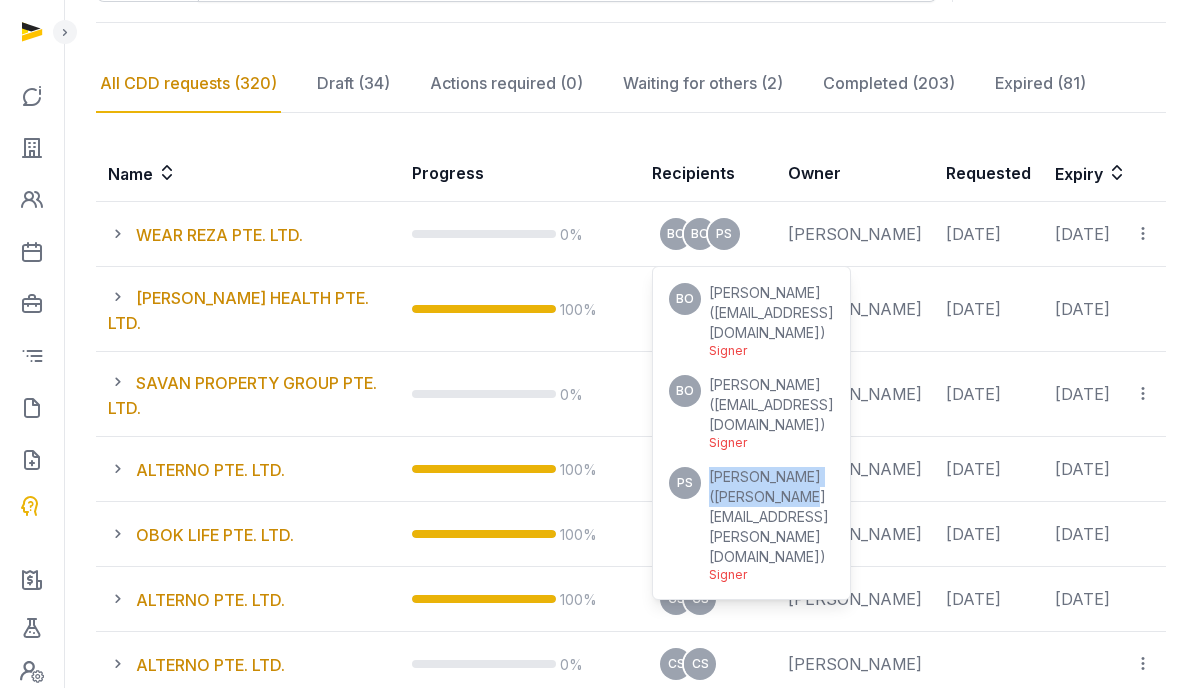 copy on "[PERSON_NAME]" 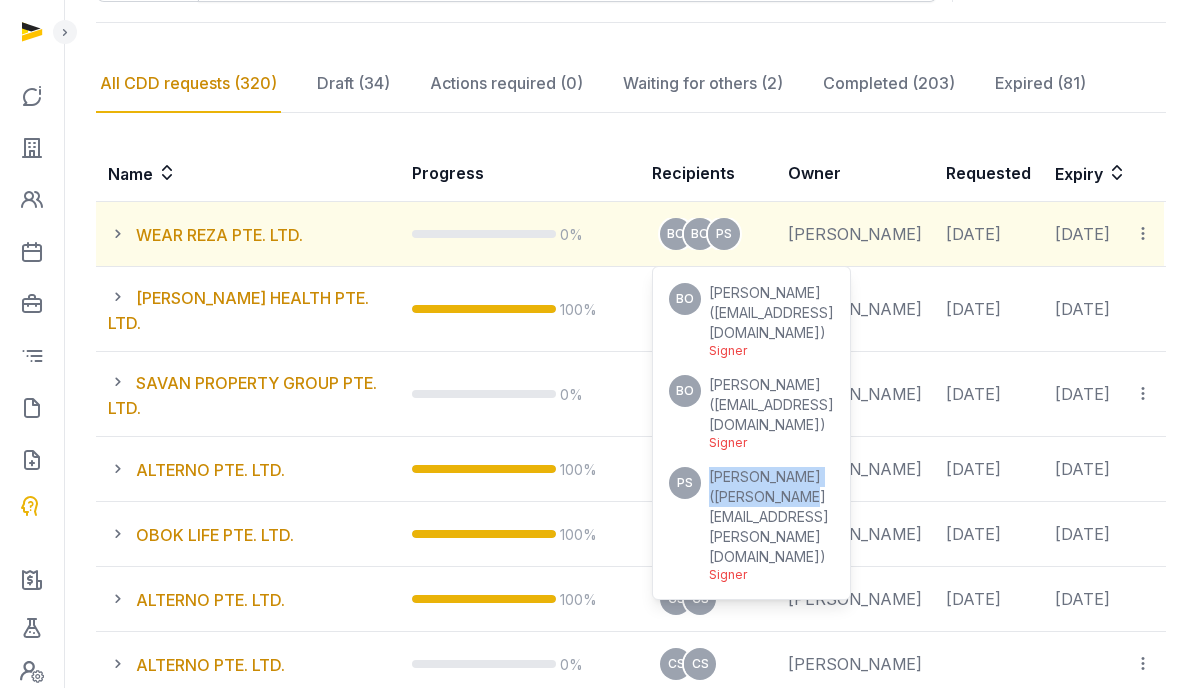 copy on "[PERSON_NAME]" 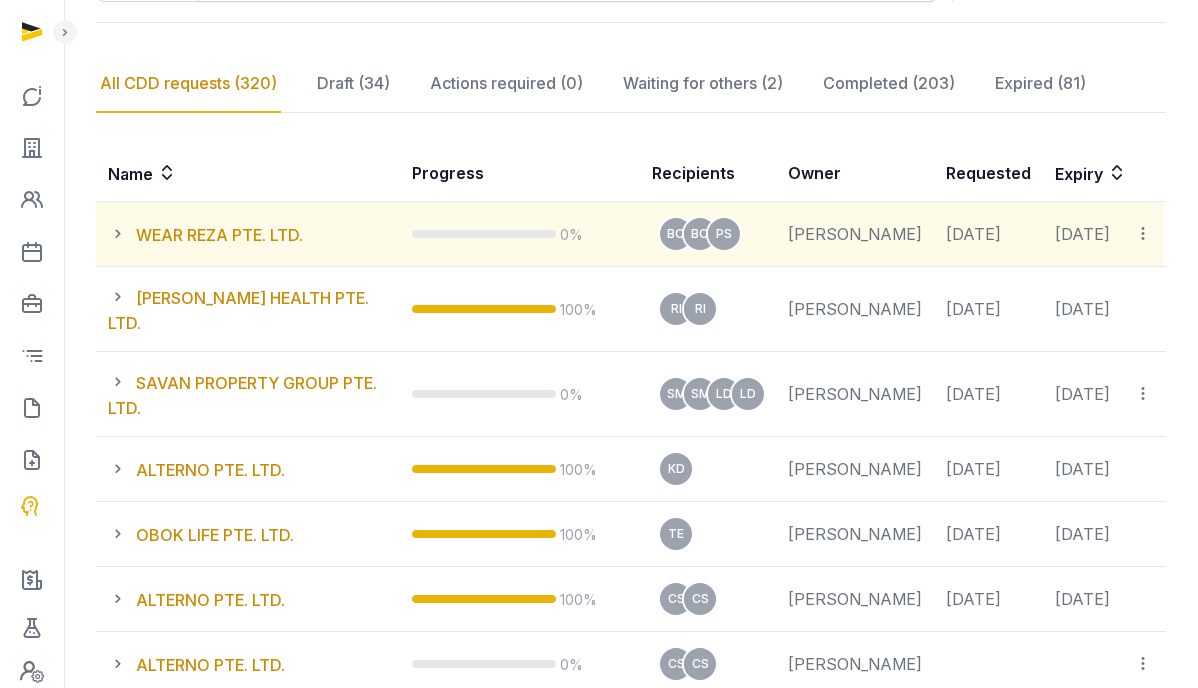 click 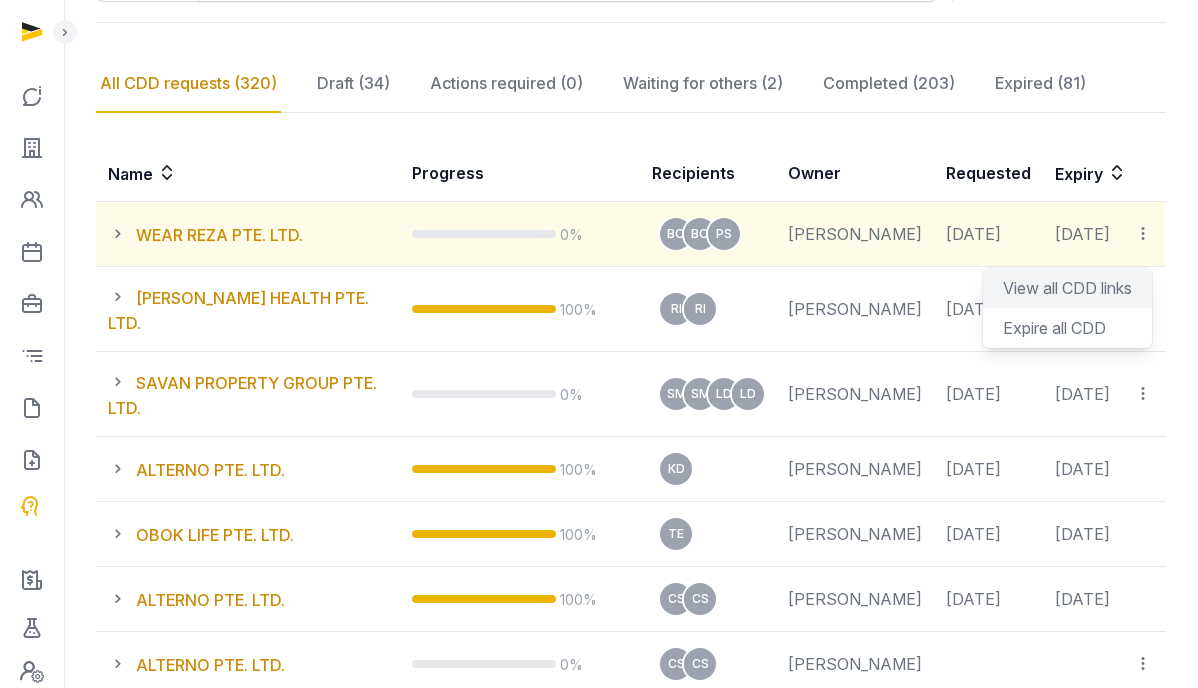 click on "View all CDD links" 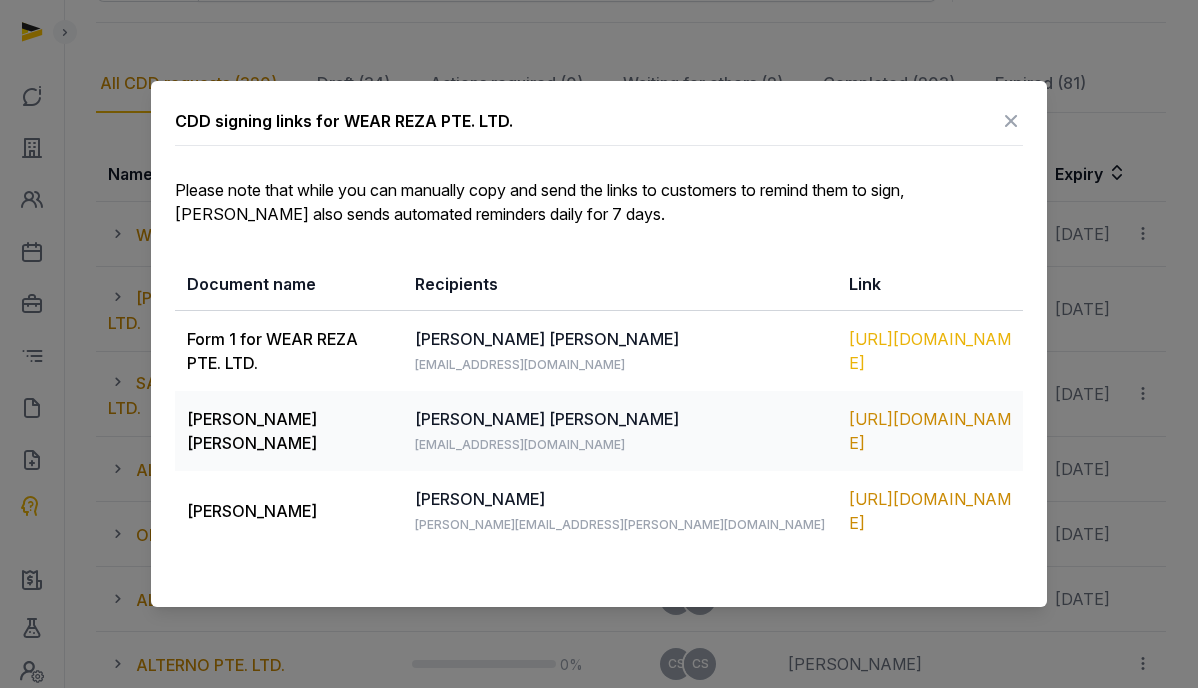 click on "[URL][DOMAIN_NAME]" at bounding box center (930, 351) 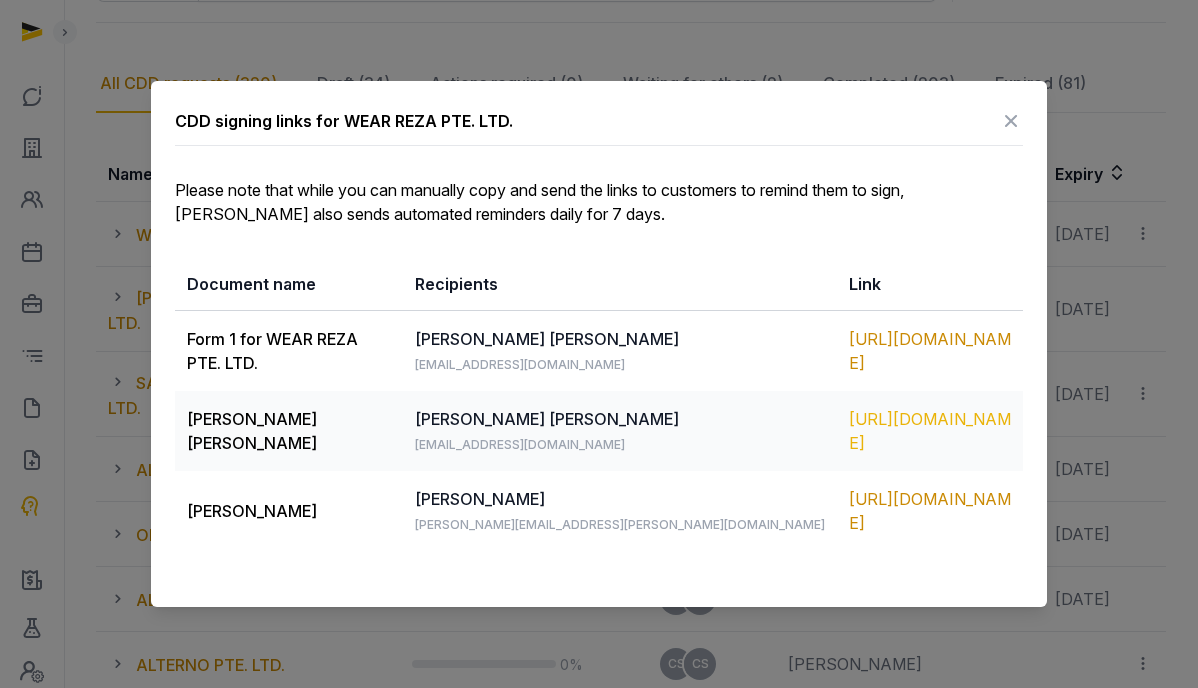 click on "[URL][DOMAIN_NAME]" at bounding box center [930, 431] 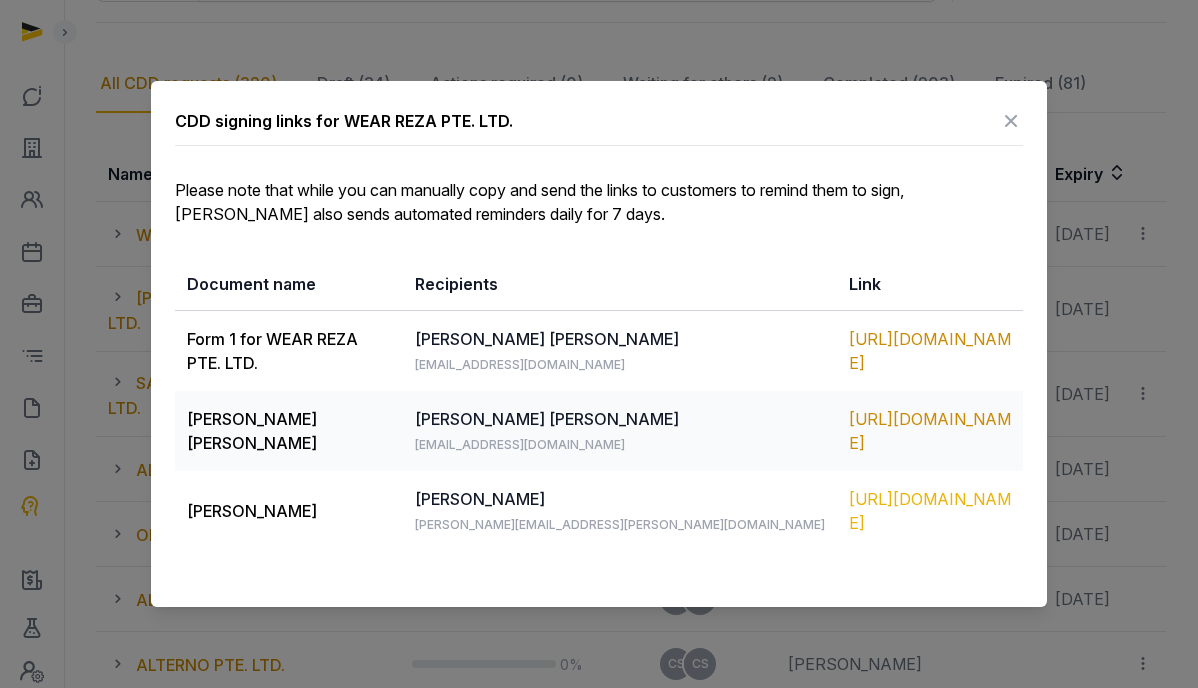 click on "[URL][DOMAIN_NAME]" at bounding box center [930, 511] 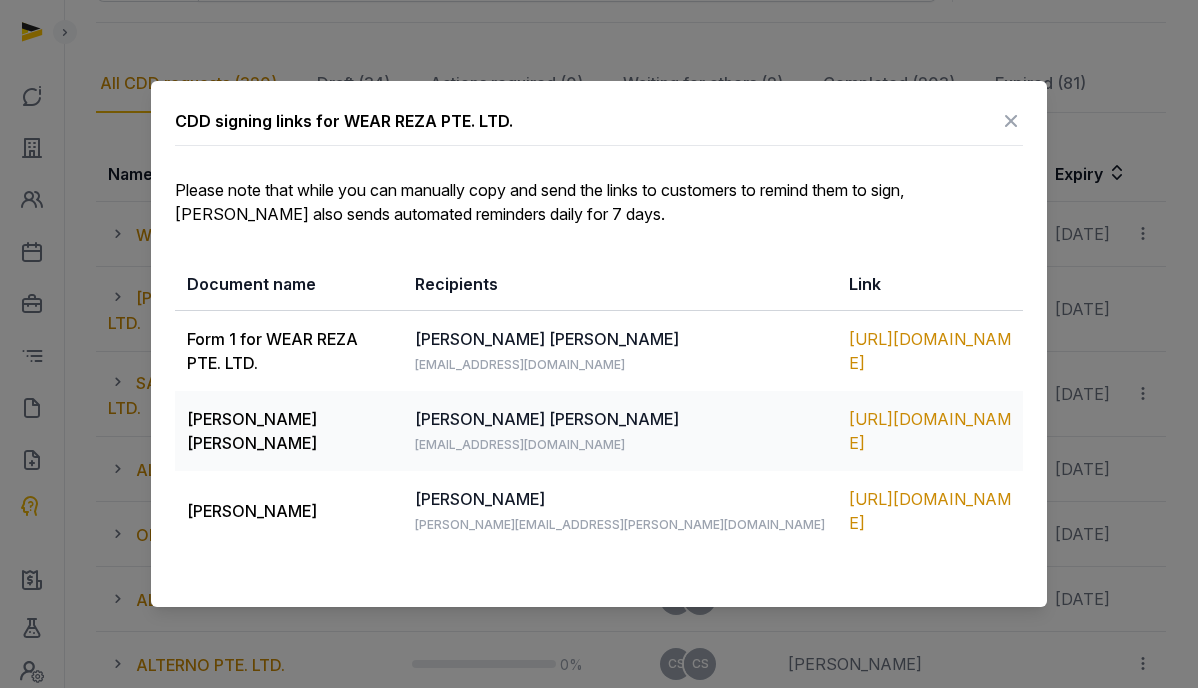 click at bounding box center (1011, 121) 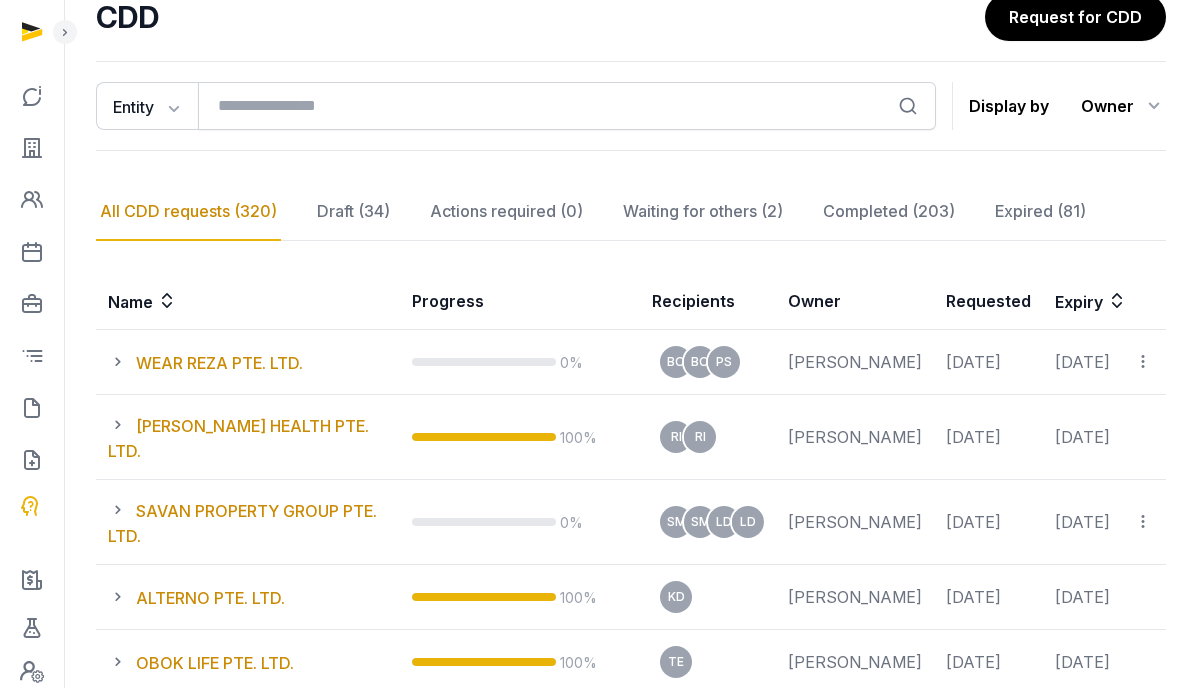 scroll, scrollTop: 0, scrollLeft: 0, axis: both 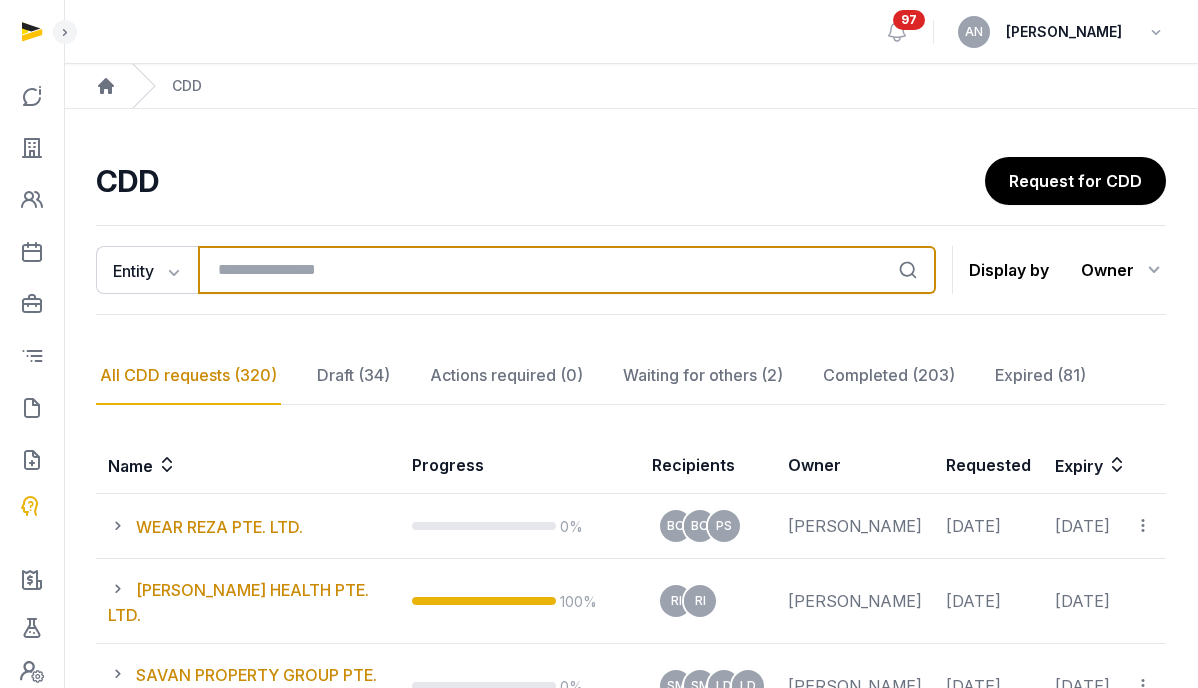 click at bounding box center (567, 270) 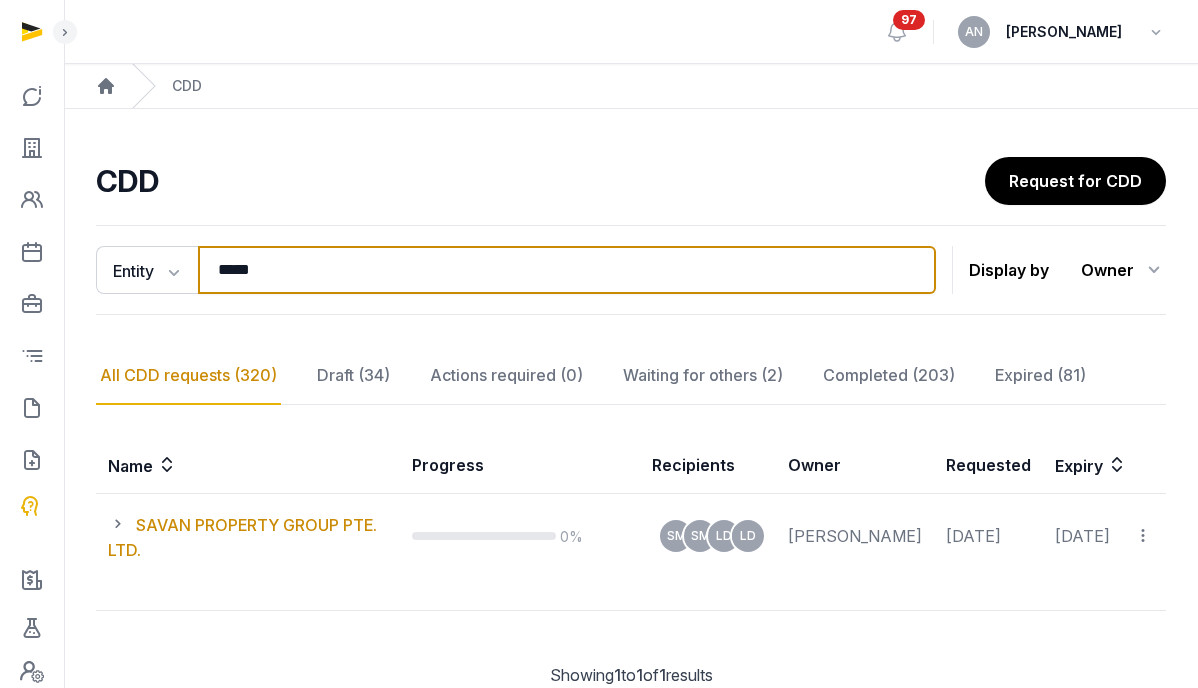 type on "*****" 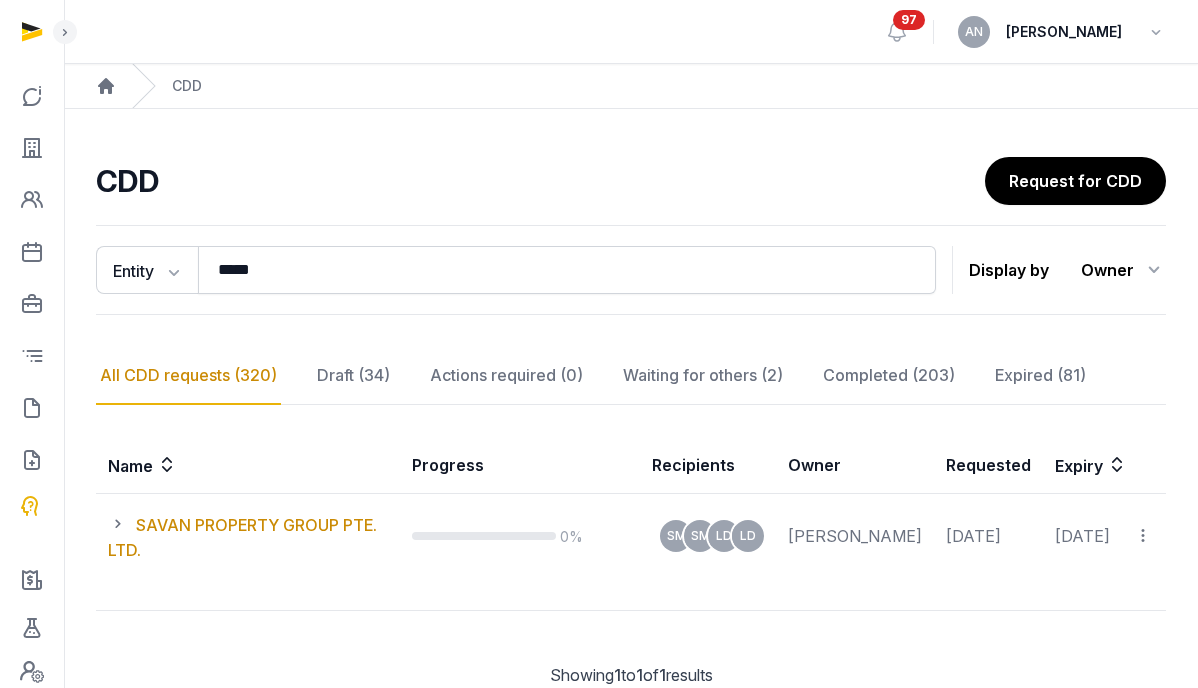click on "**********" 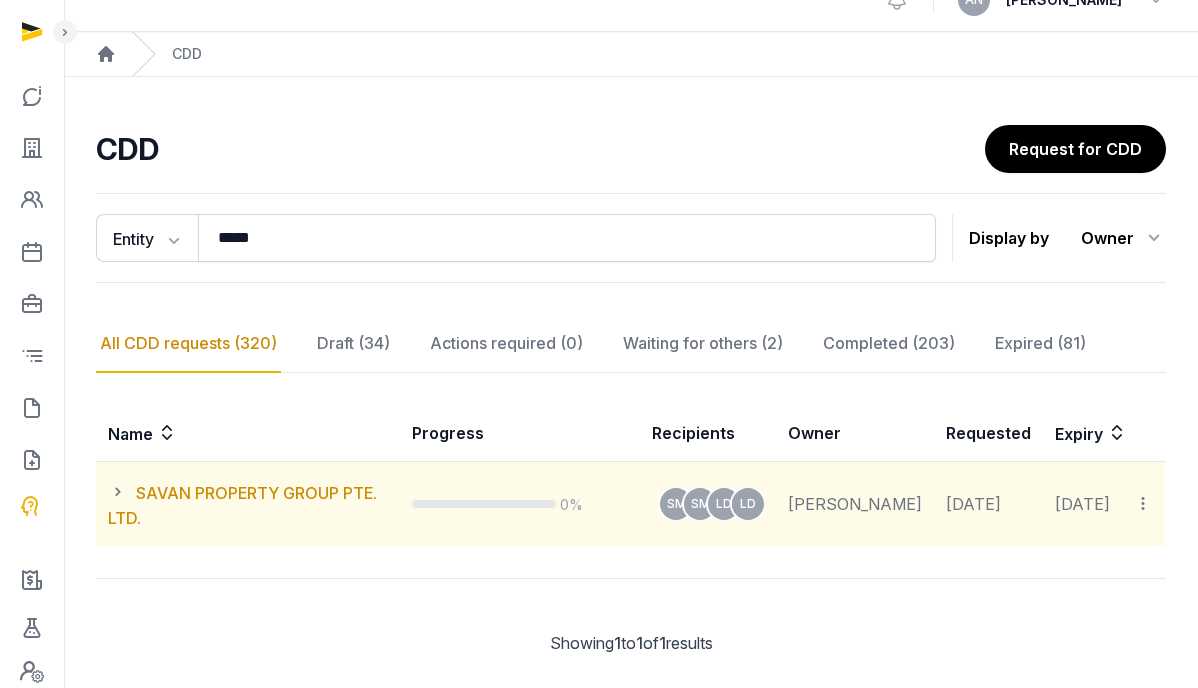 scroll, scrollTop: 71, scrollLeft: 0, axis: vertical 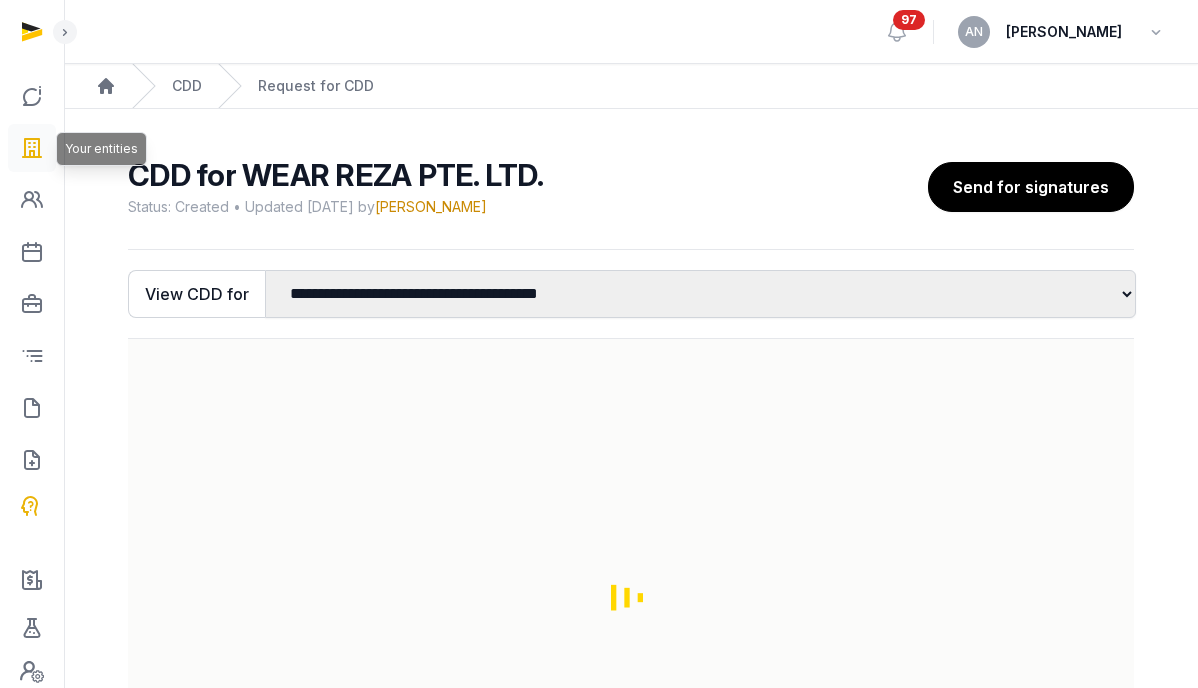 click at bounding box center (32, 148) 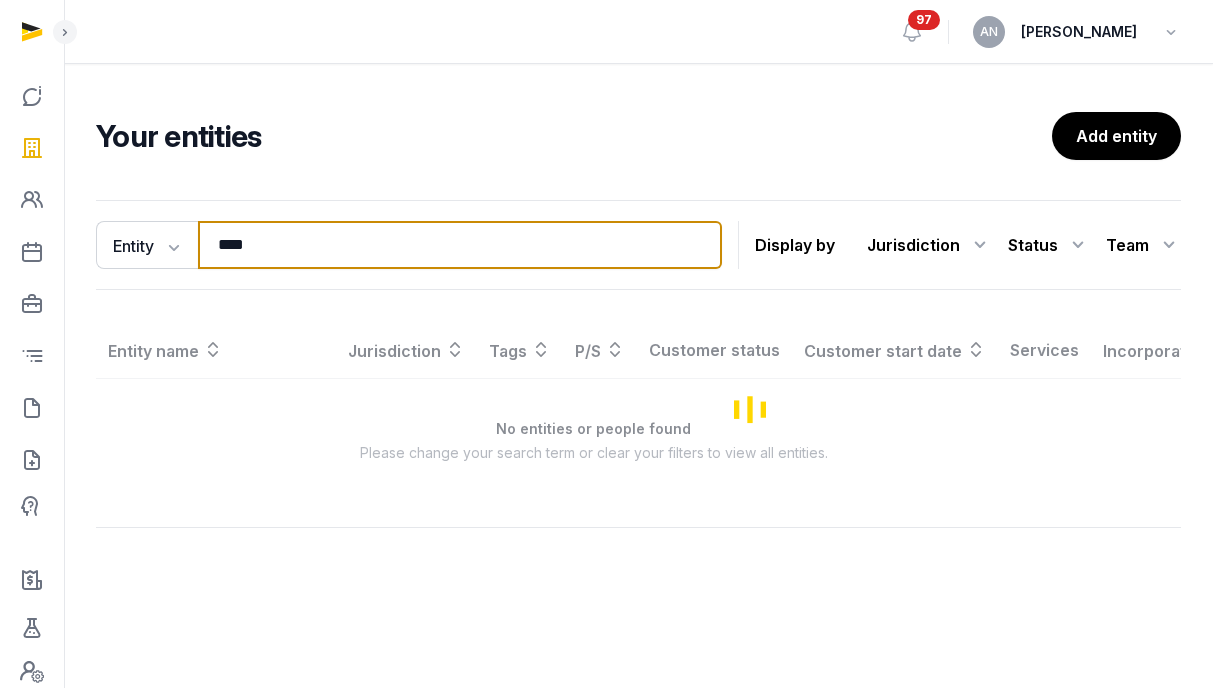 click on "****" at bounding box center [460, 245] 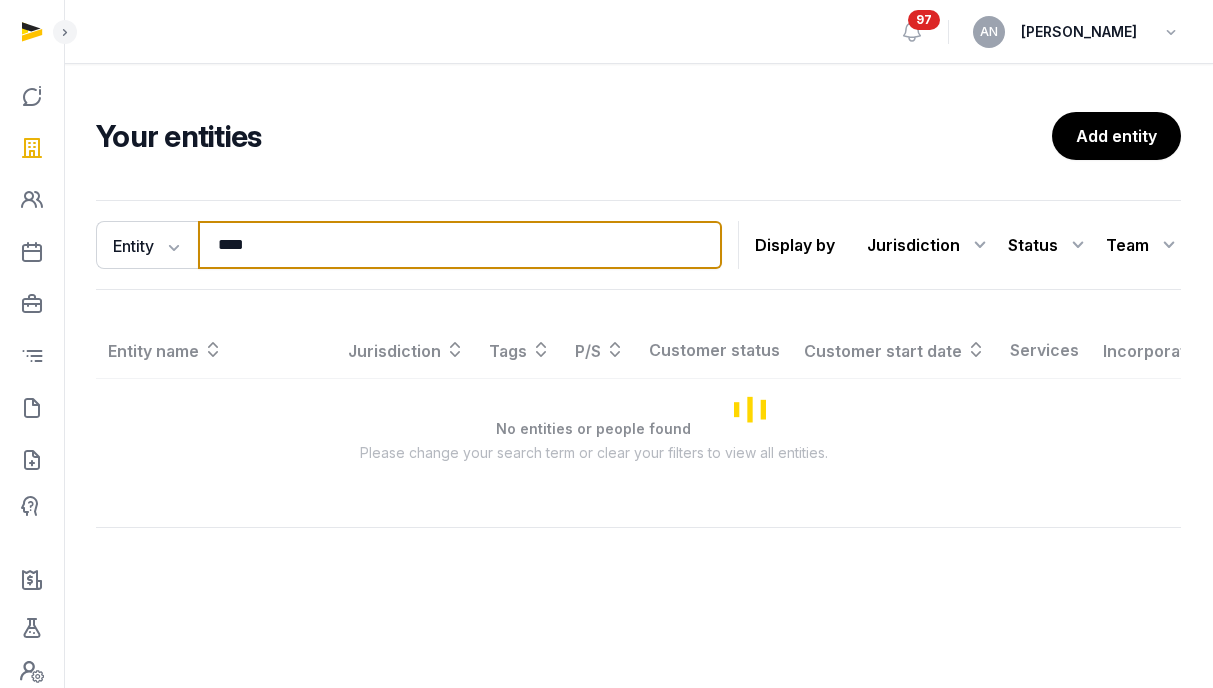 click on "****" at bounding box center (460, 245) 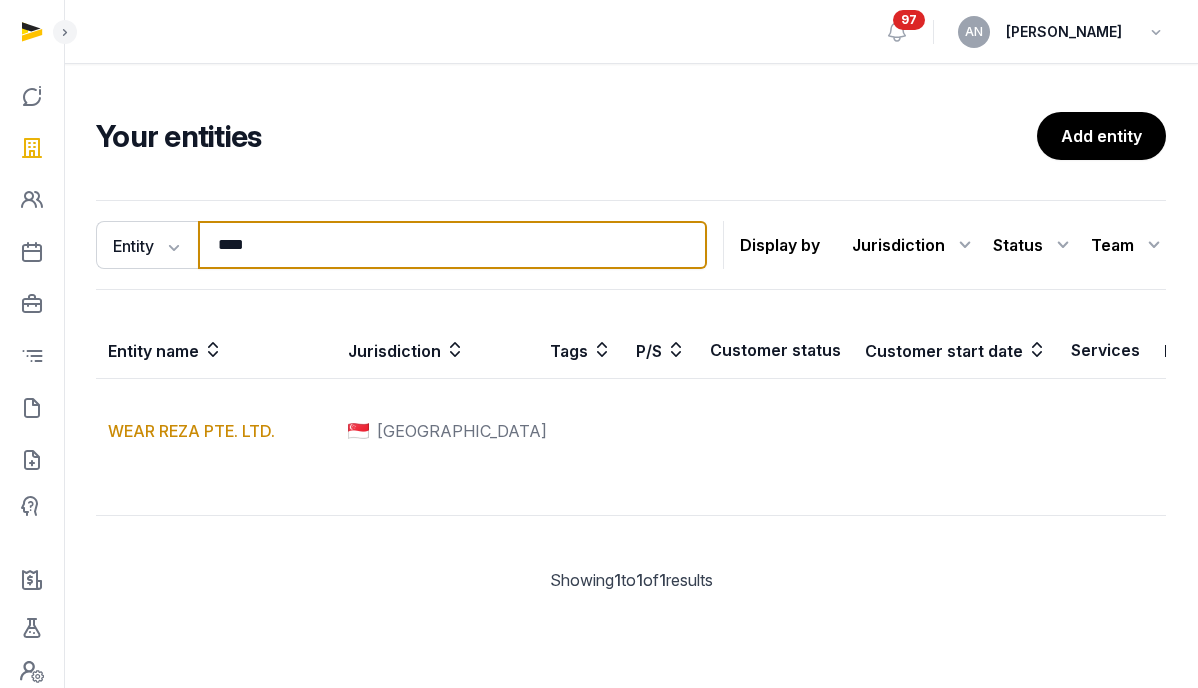 click on "****" at bounding box center [452, 245] 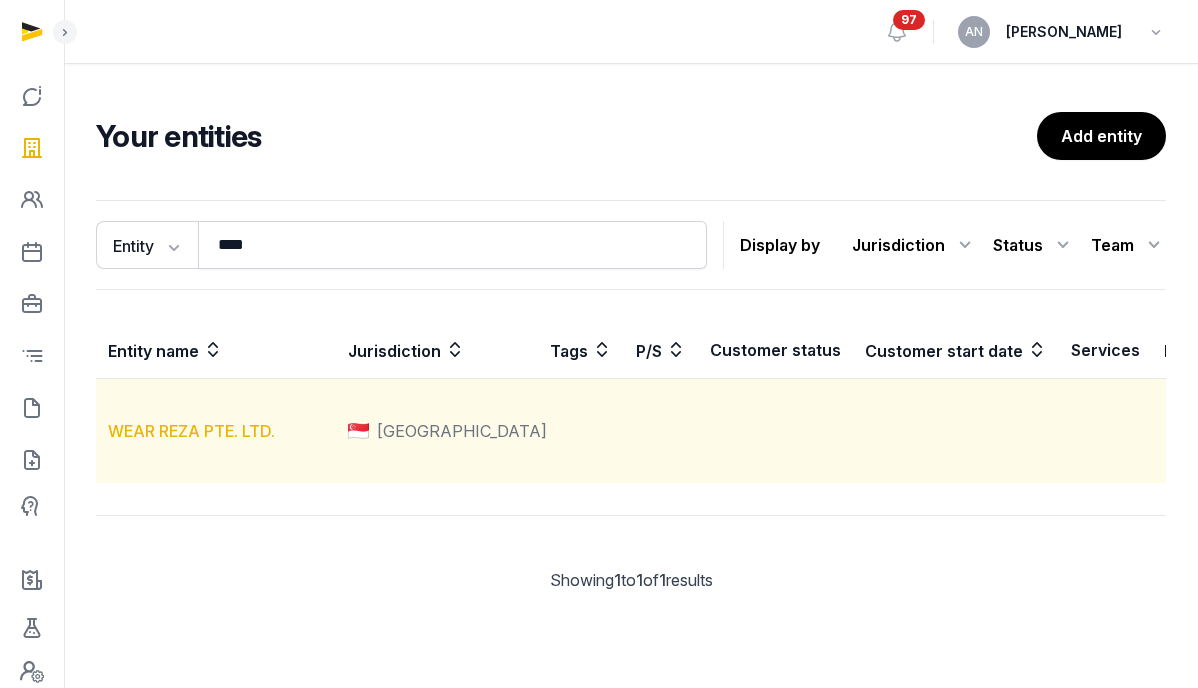 click on "WEAR REZA PTE. LTD." at bounding box center [191, 431] 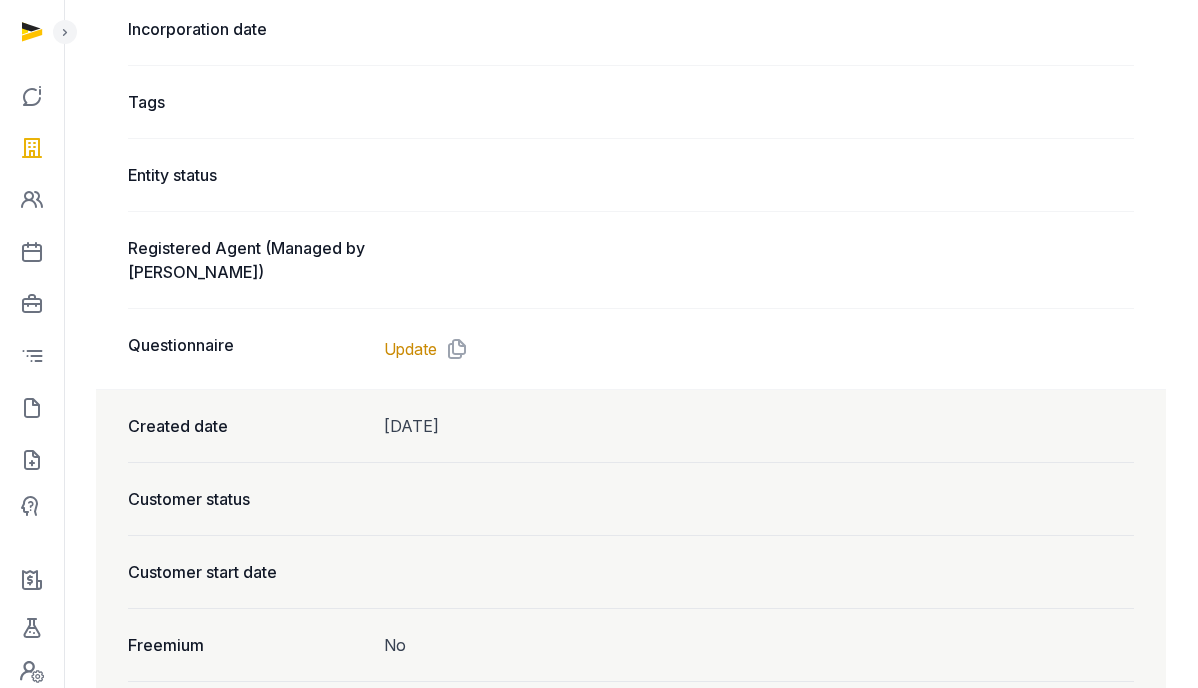 scroll, scrollTop: 1232, scrollLeft: 0, axis: vertical 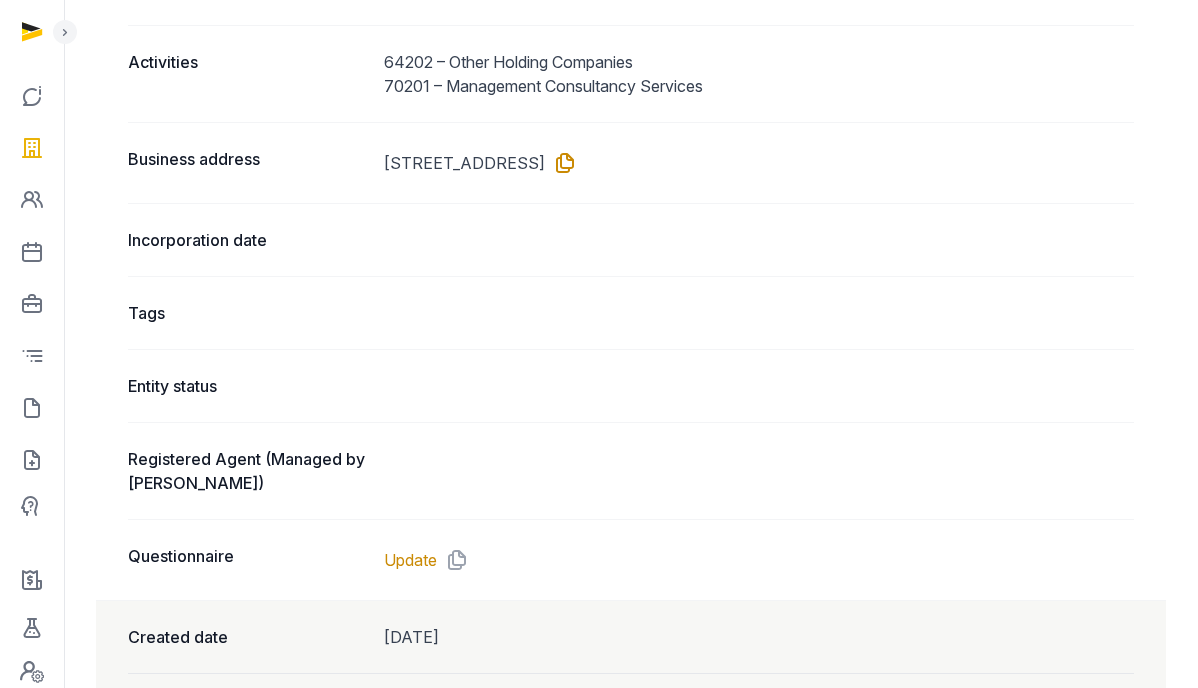 click at bounding box center (561, 163) 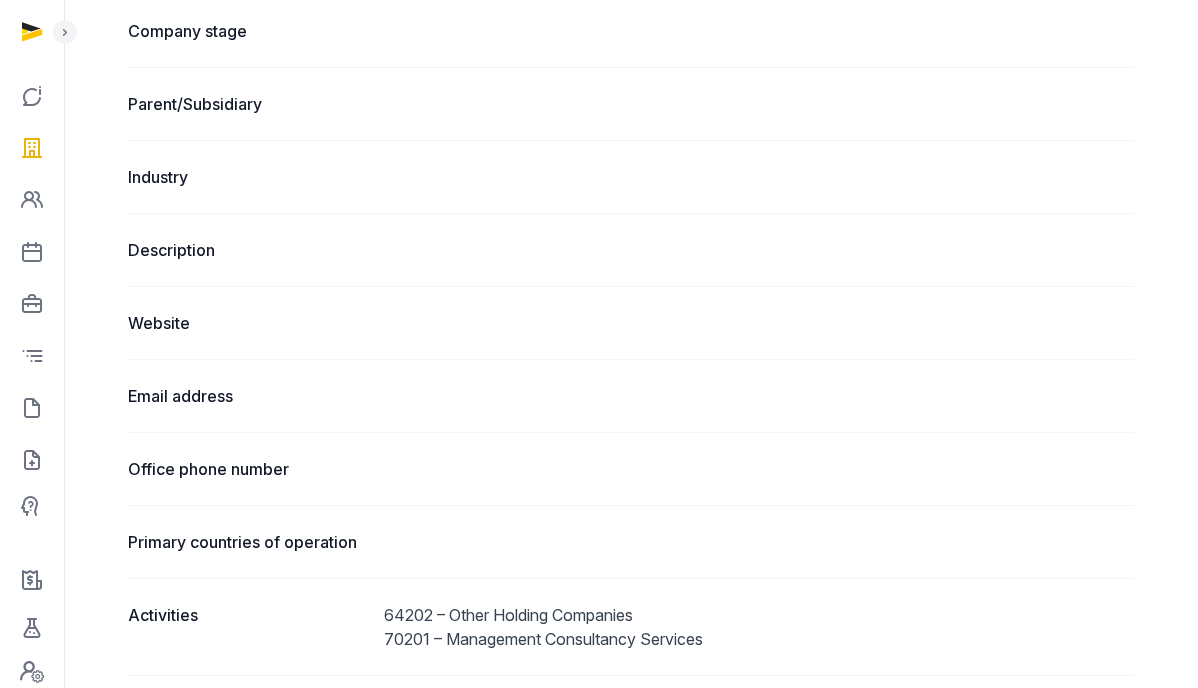 scroll, scrollTop: 0, scrollLeft: 0, axis: both 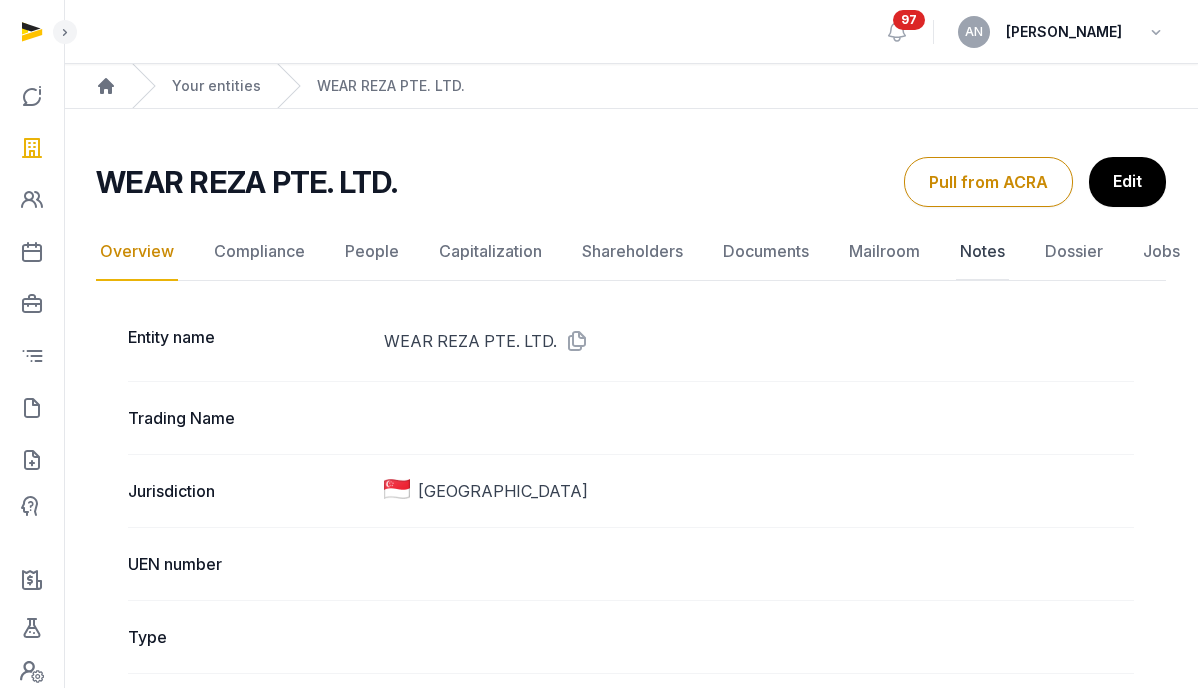 click on "Notes" 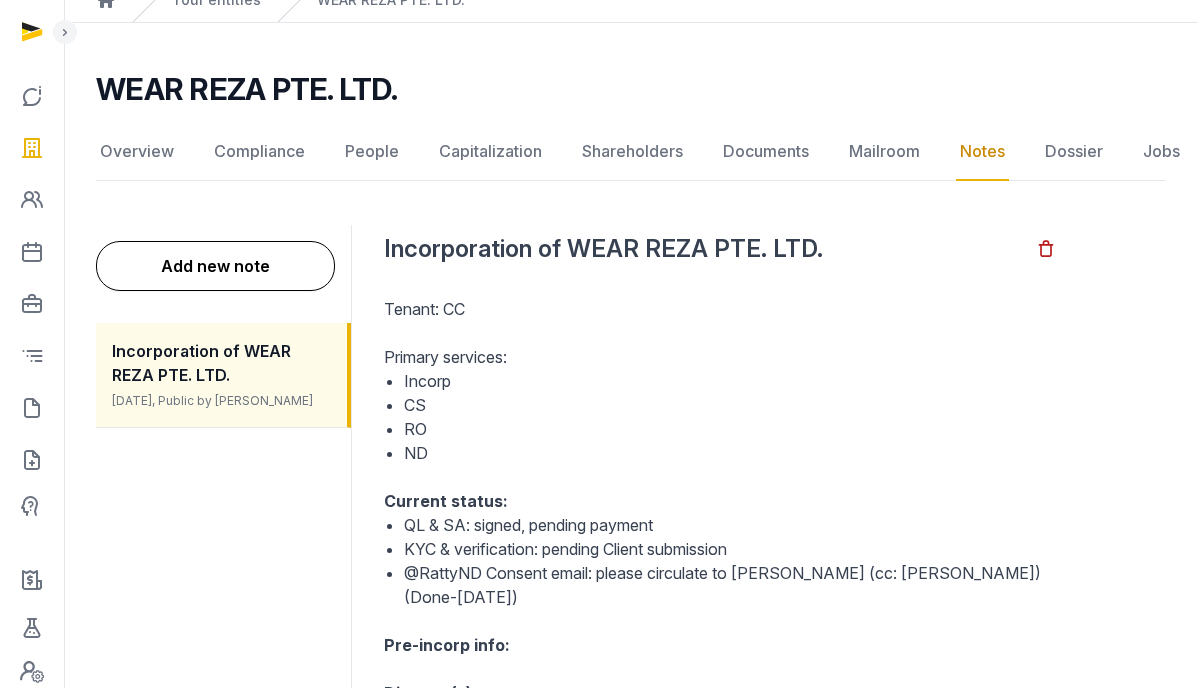 scroll, scrollTop: 0, scrollLeft: 0, axis: both 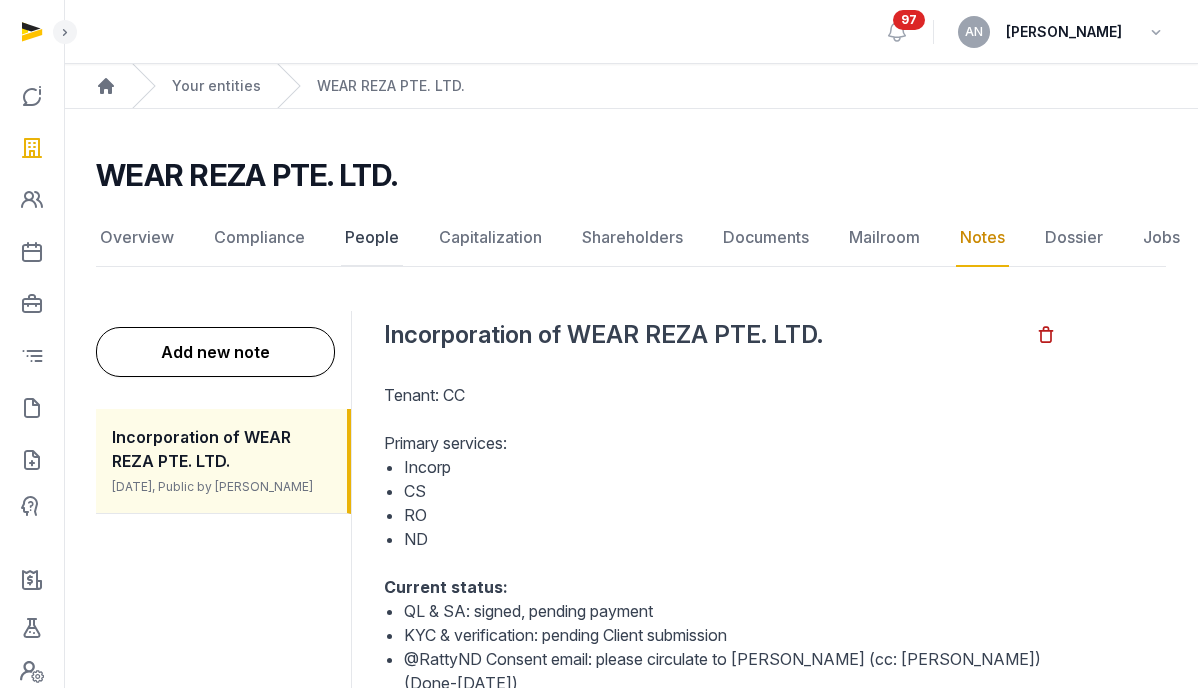 click on "People" 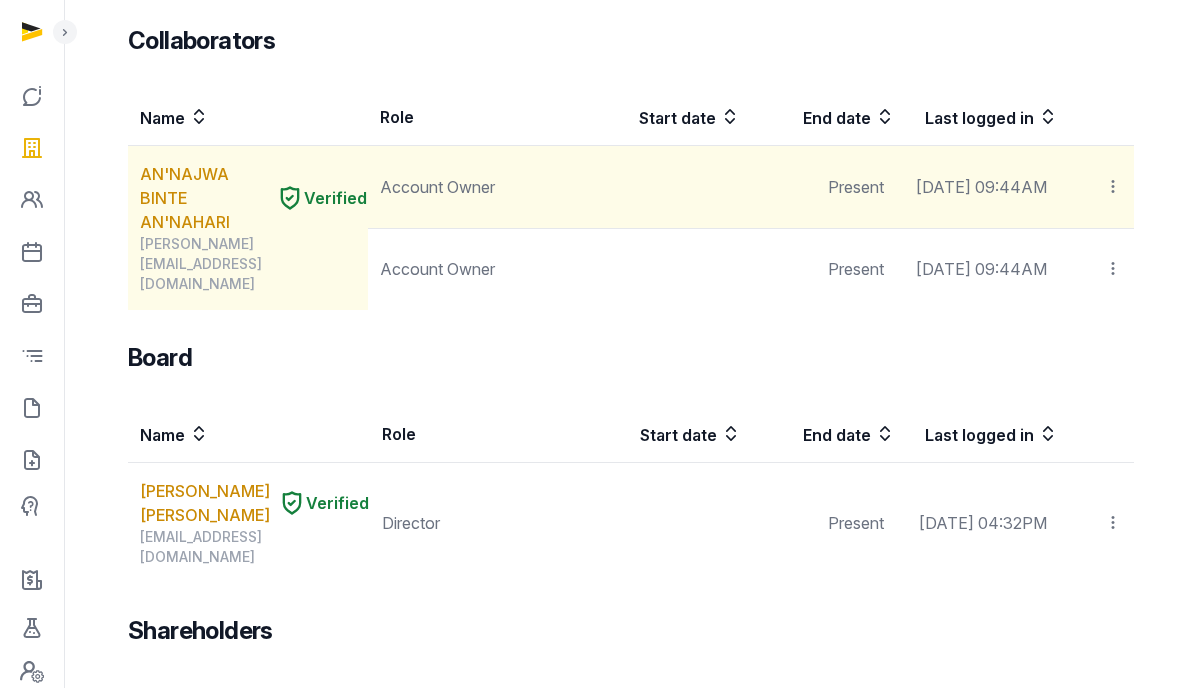 scroll, scrollTop: 1158, scrollLeft: 0, axis: vertical 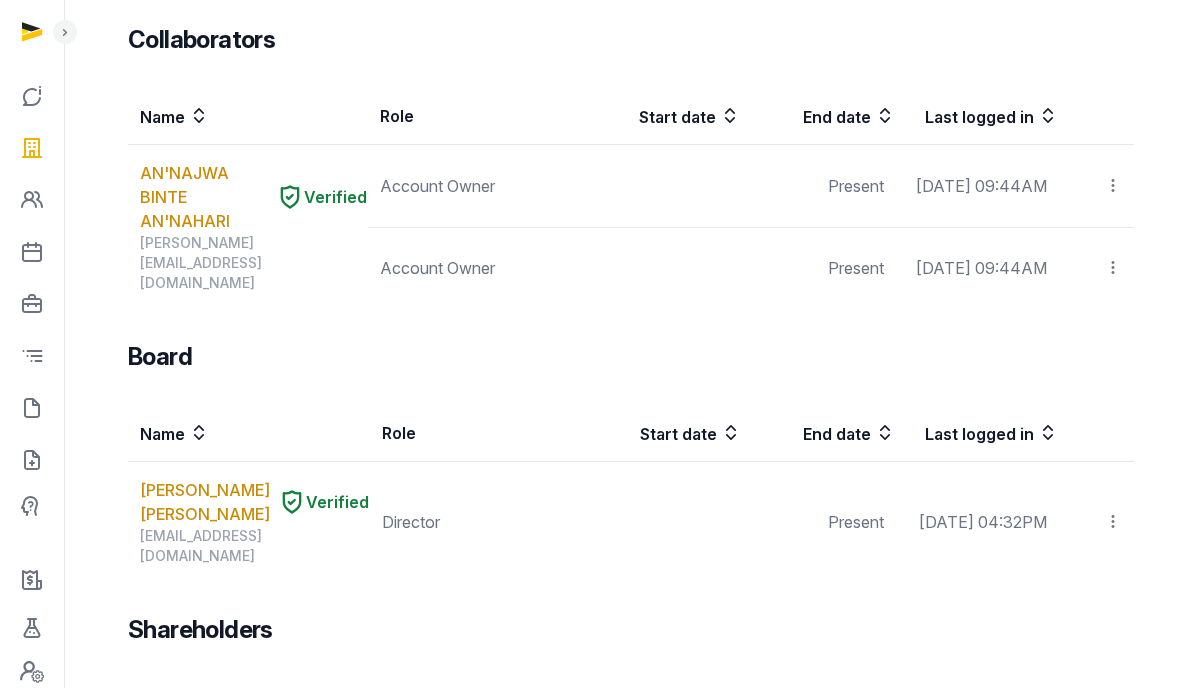 click on "[PERSON_NAME]" at bounding box center [205, 765] 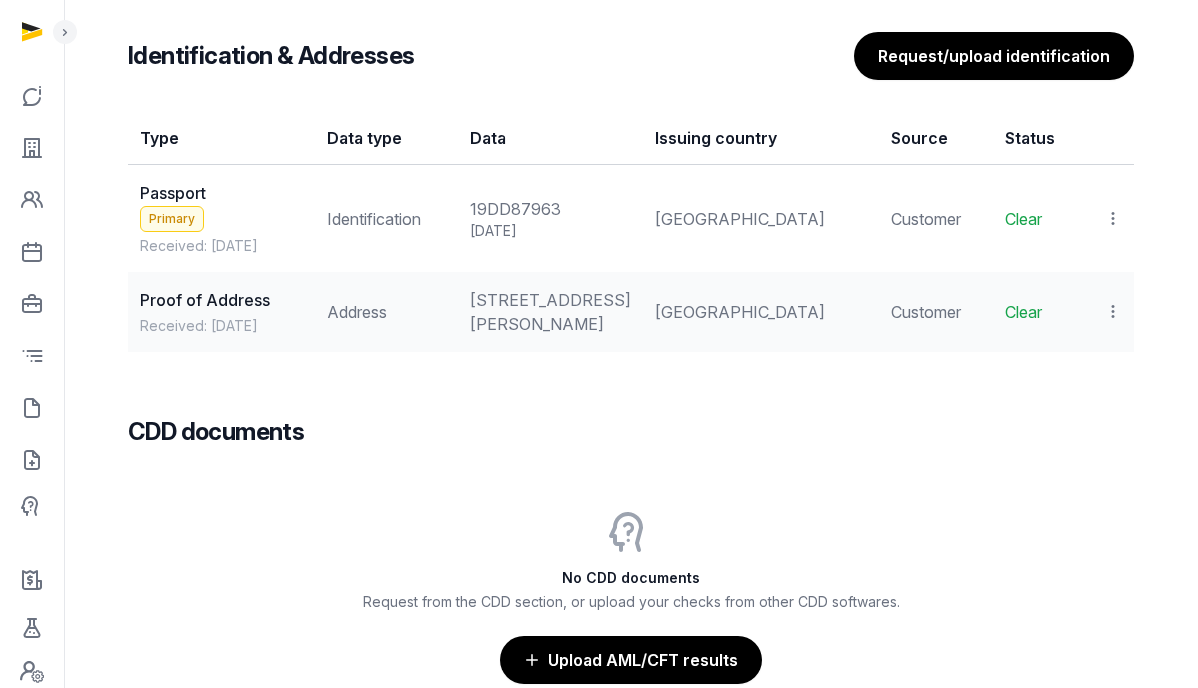 scroll, scrollTop: 1936, scrollLeft: 0, axis: vertical 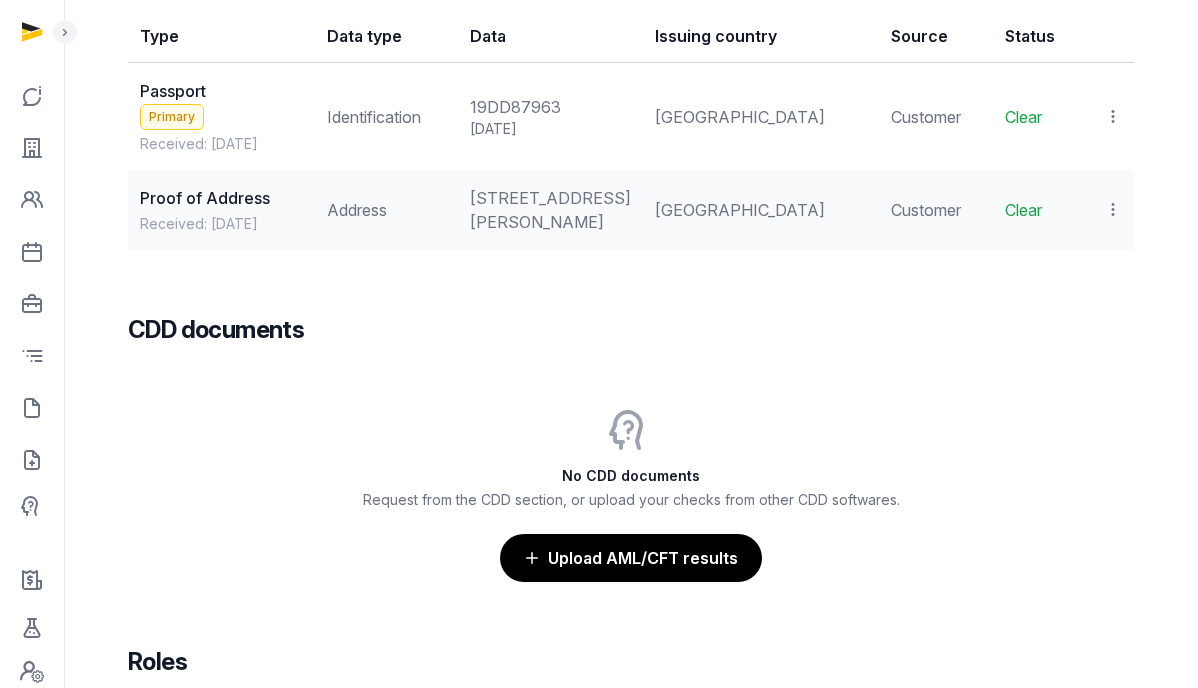 click 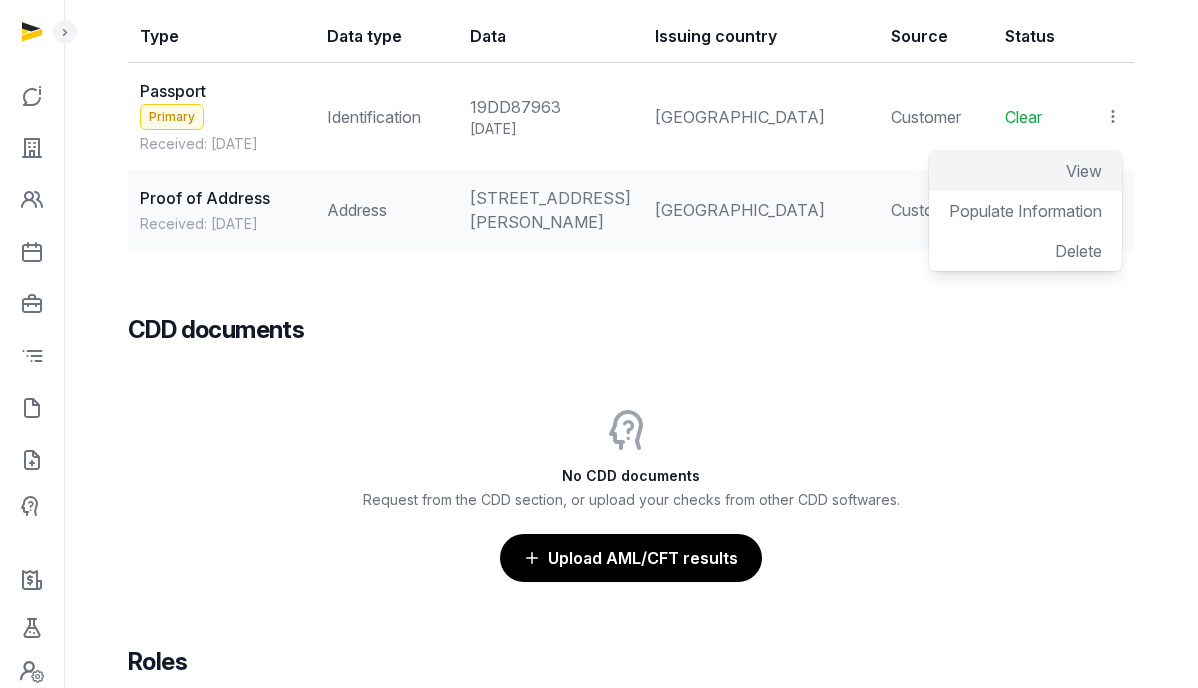click on "View" at bounding box center (1084, 171) 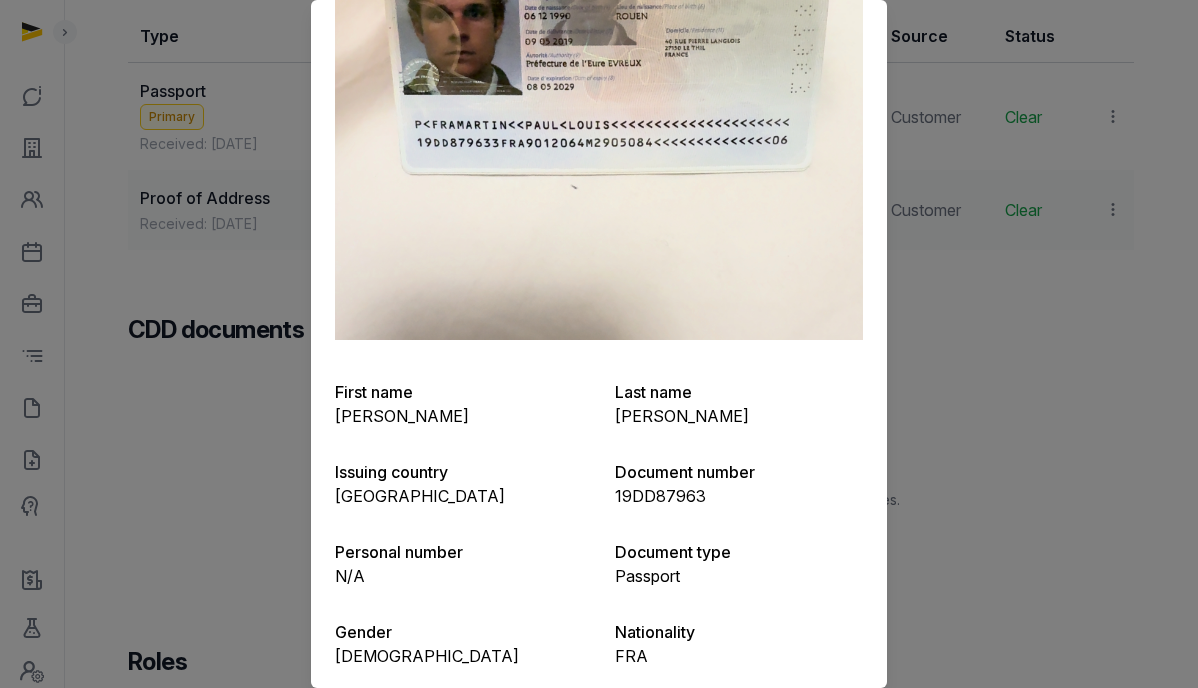 scroll, scrollTop: 625, scrollLeft: 0, axis: vertical 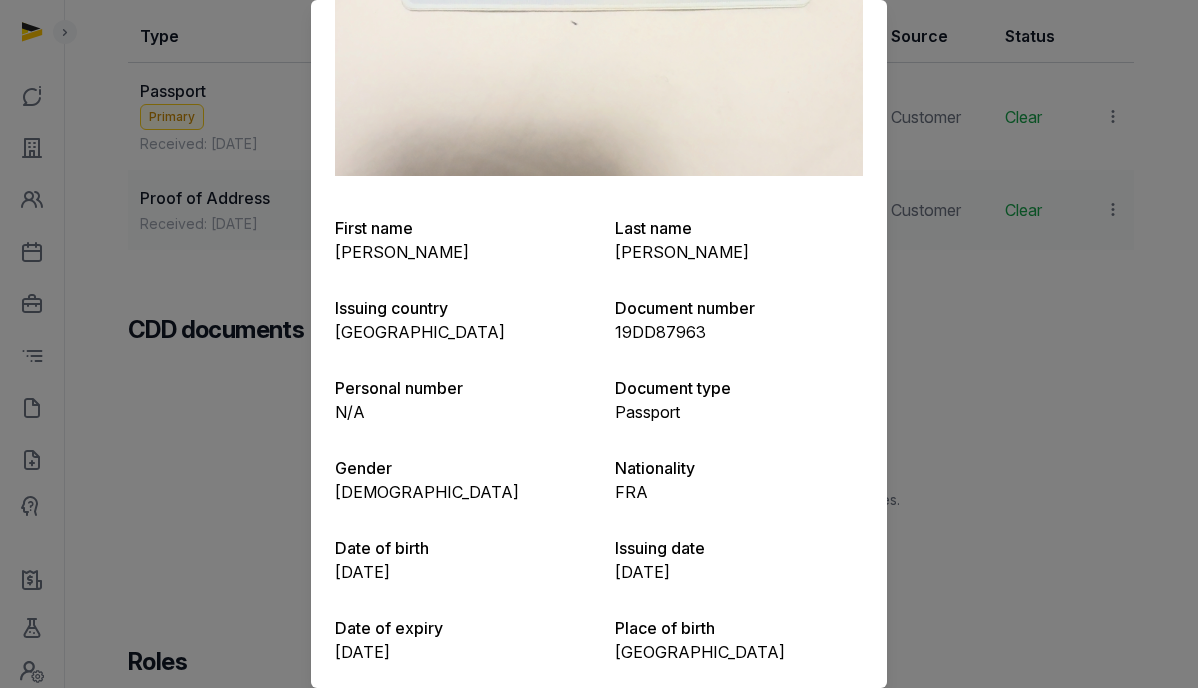 click at bounding box center [599, 344] 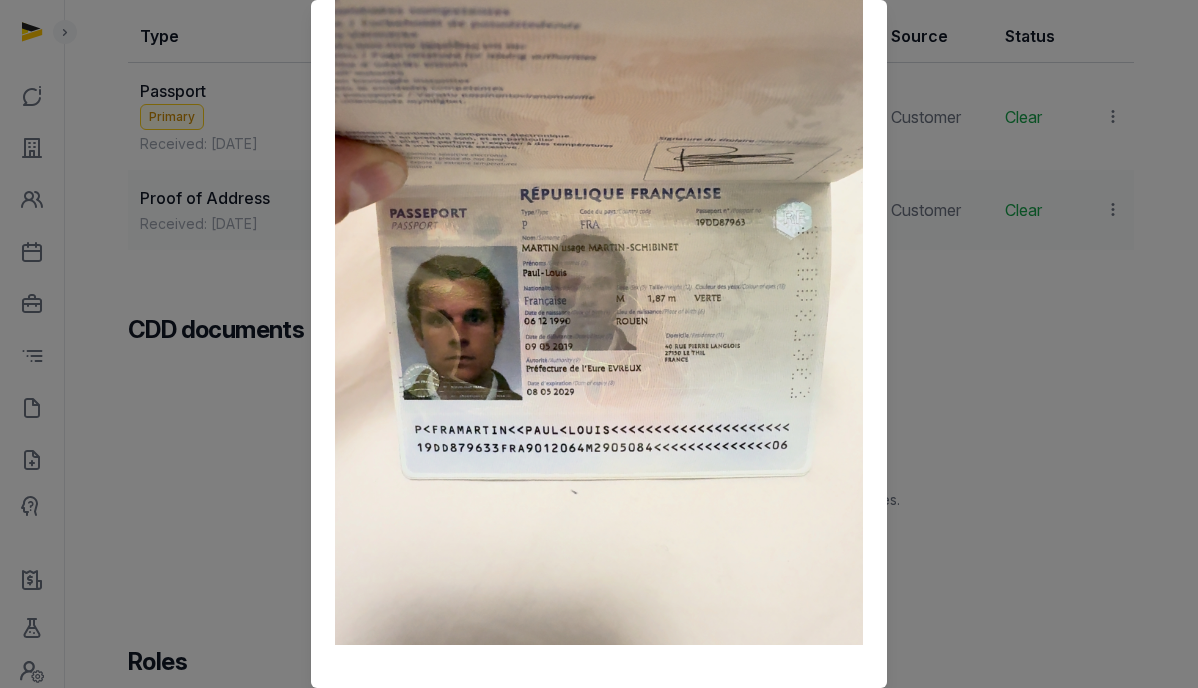 scroll, scrollTop: 0, scrollLeft: 0, axis: both 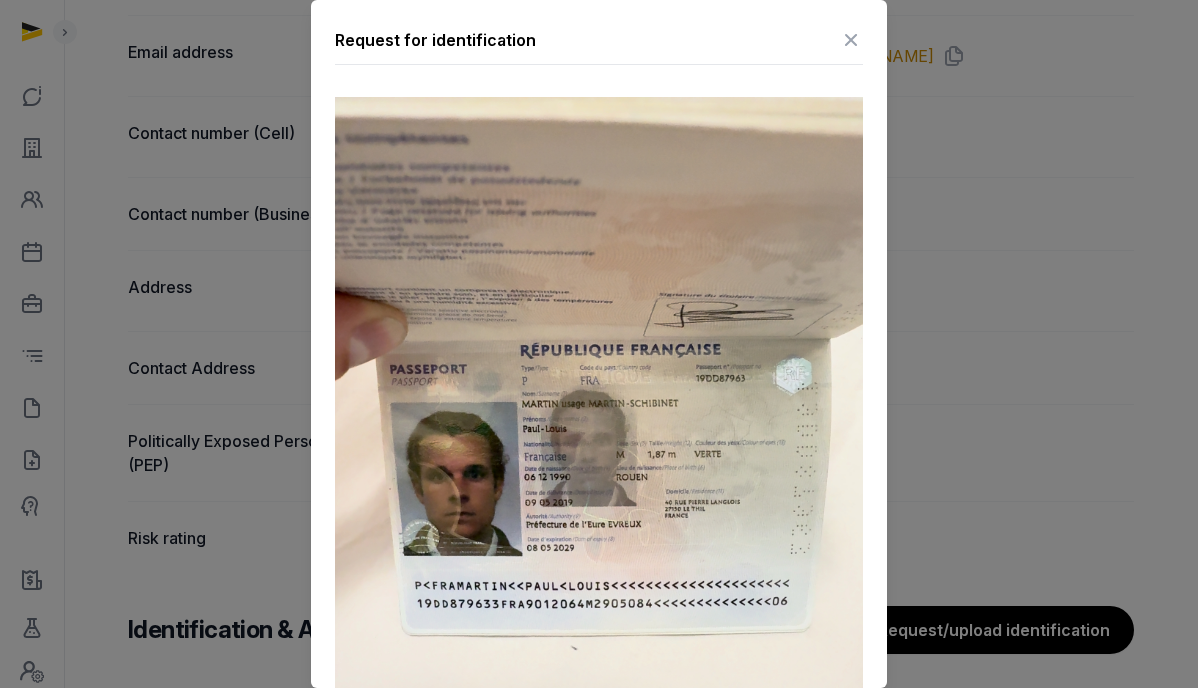 click at bounding box center [851, 40] 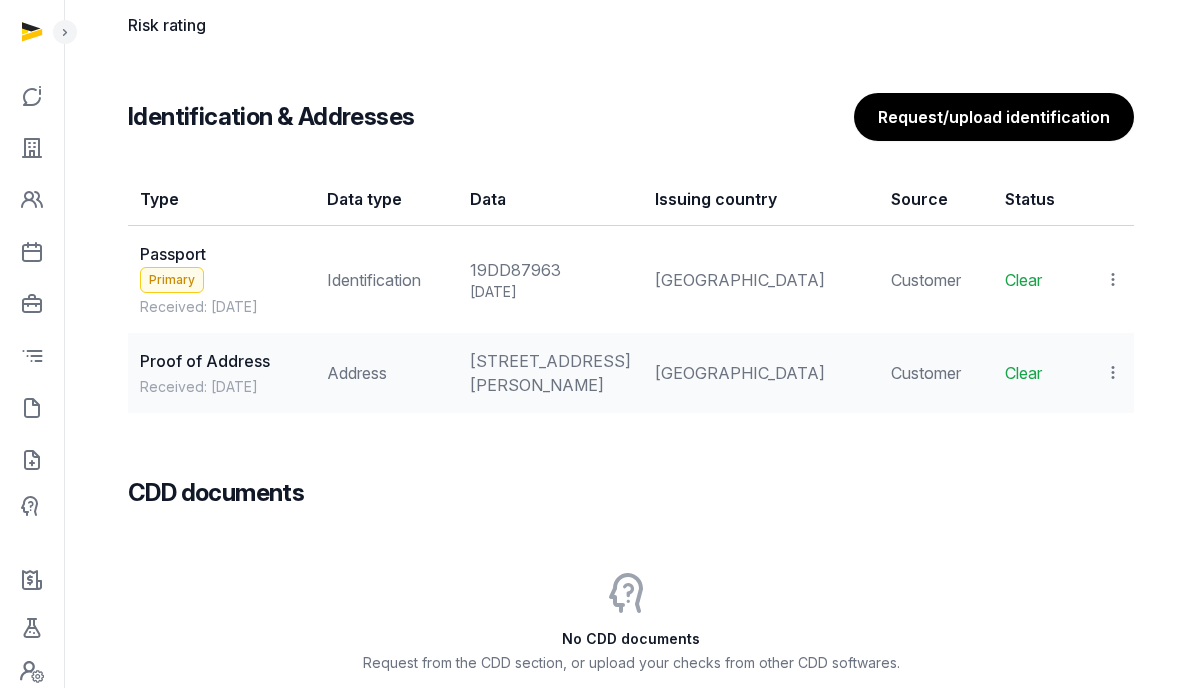 scroll, scrollTop: 1904, scrollLeft: 0, axis: vertical 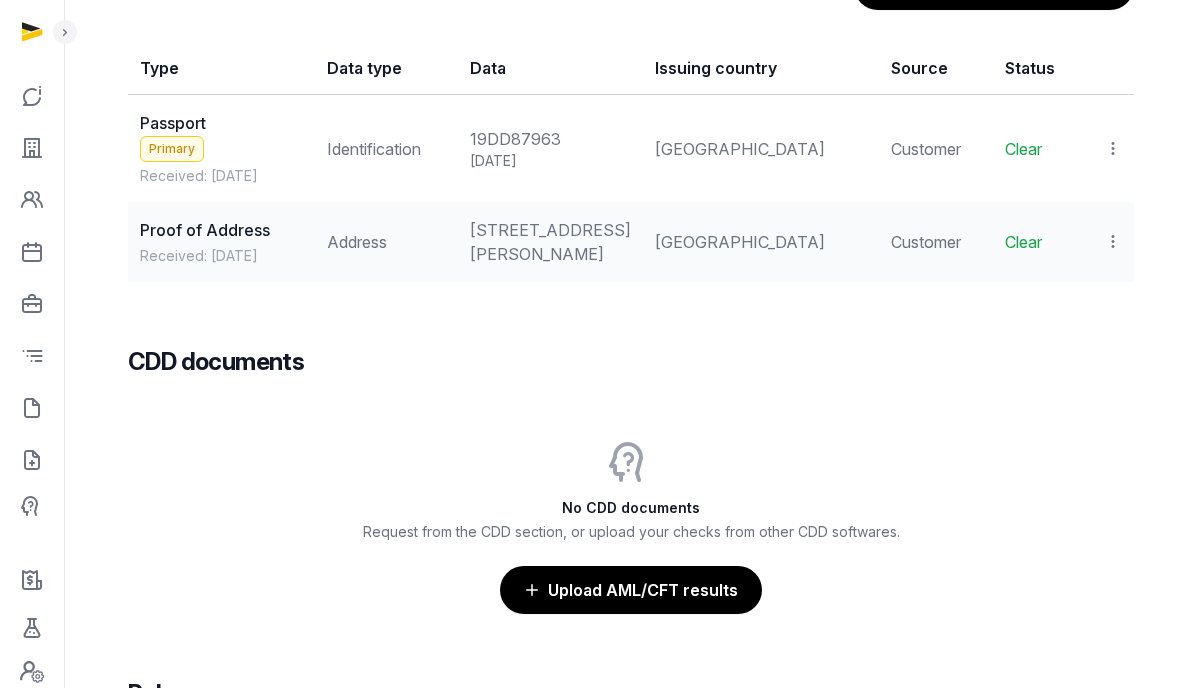 drag, startPoint x: 524, startPoint y: 229, endPoint x: 660, endPoint y: 273, distance: 142.94055 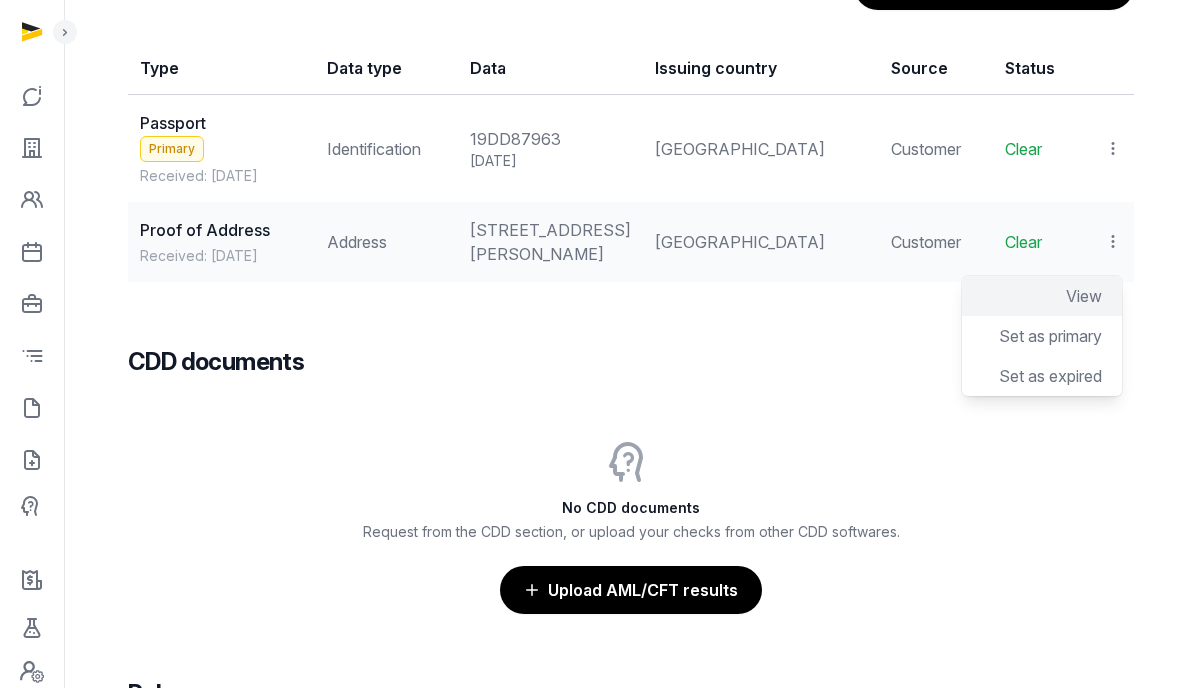 click on "View" 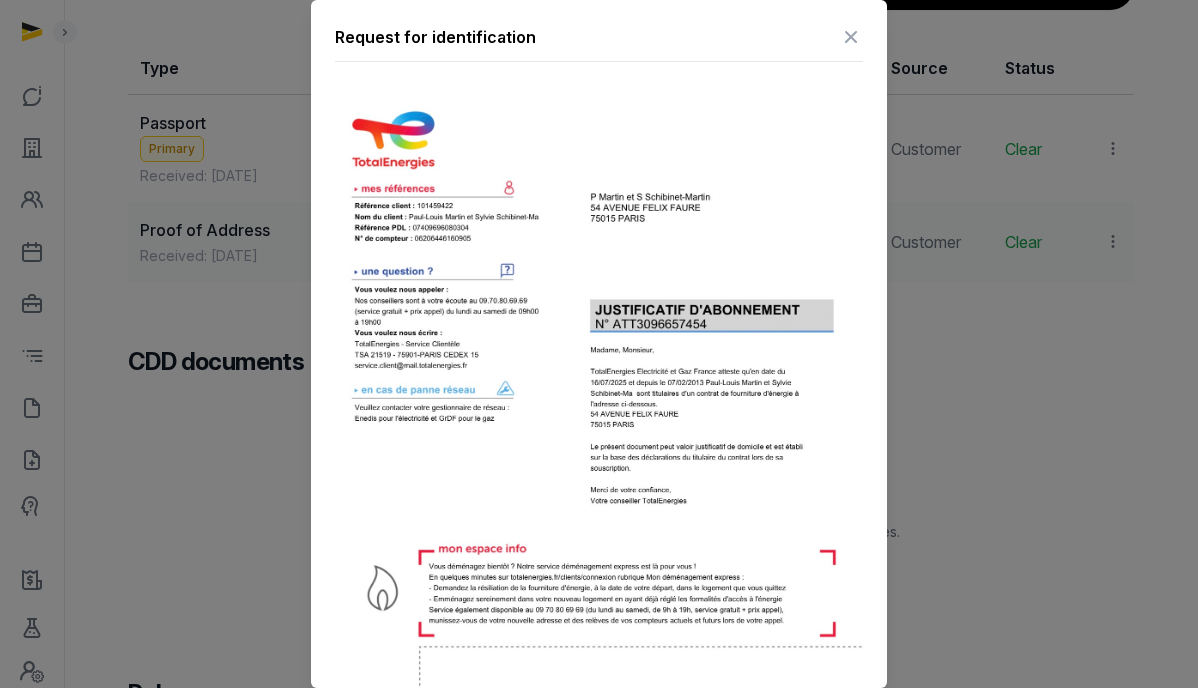 scroll, scrollTop: 4, scrollLeft: 0, axis: vertical 